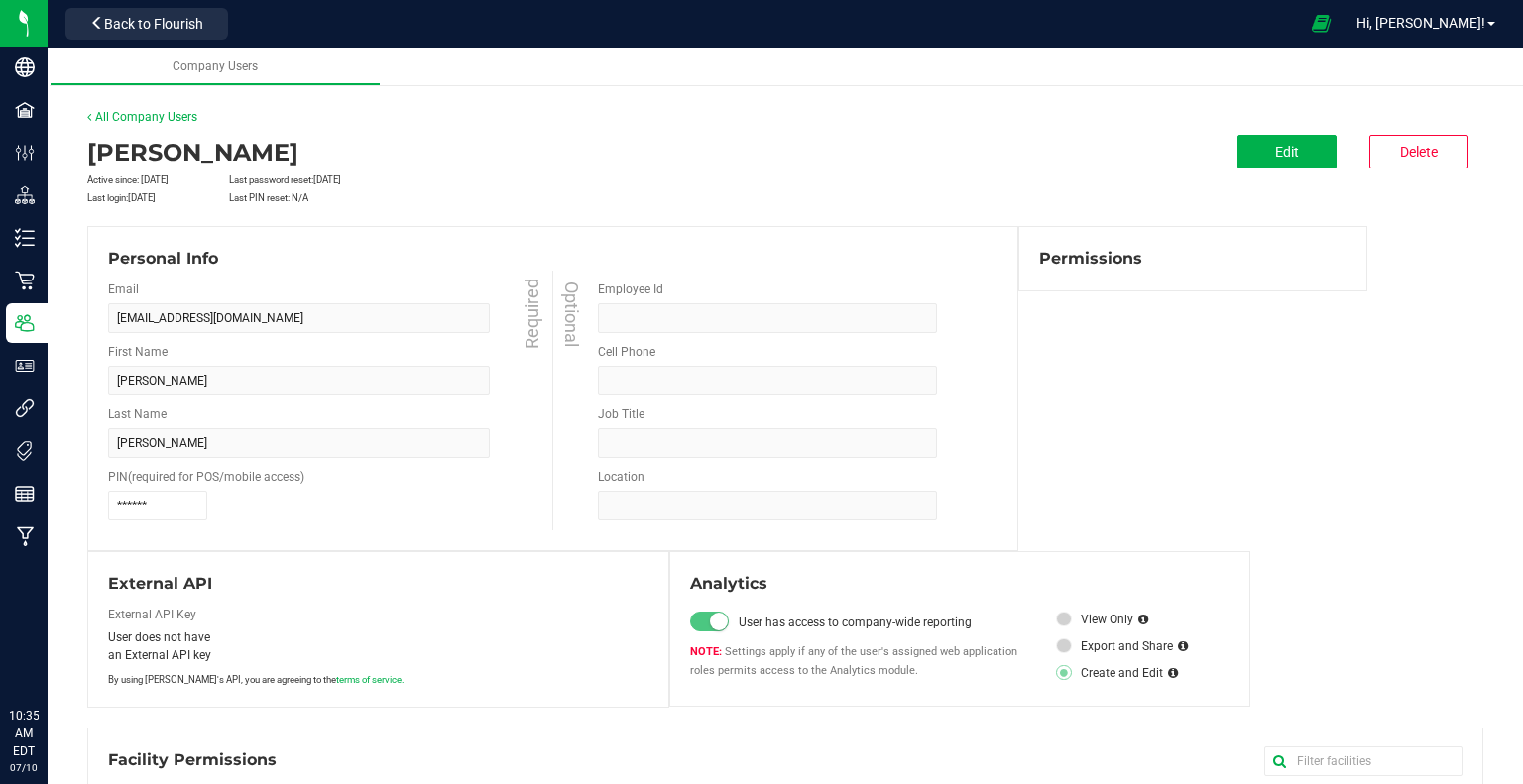 scroll, scrollTop: 0, scrollLeft: 0, axis: both 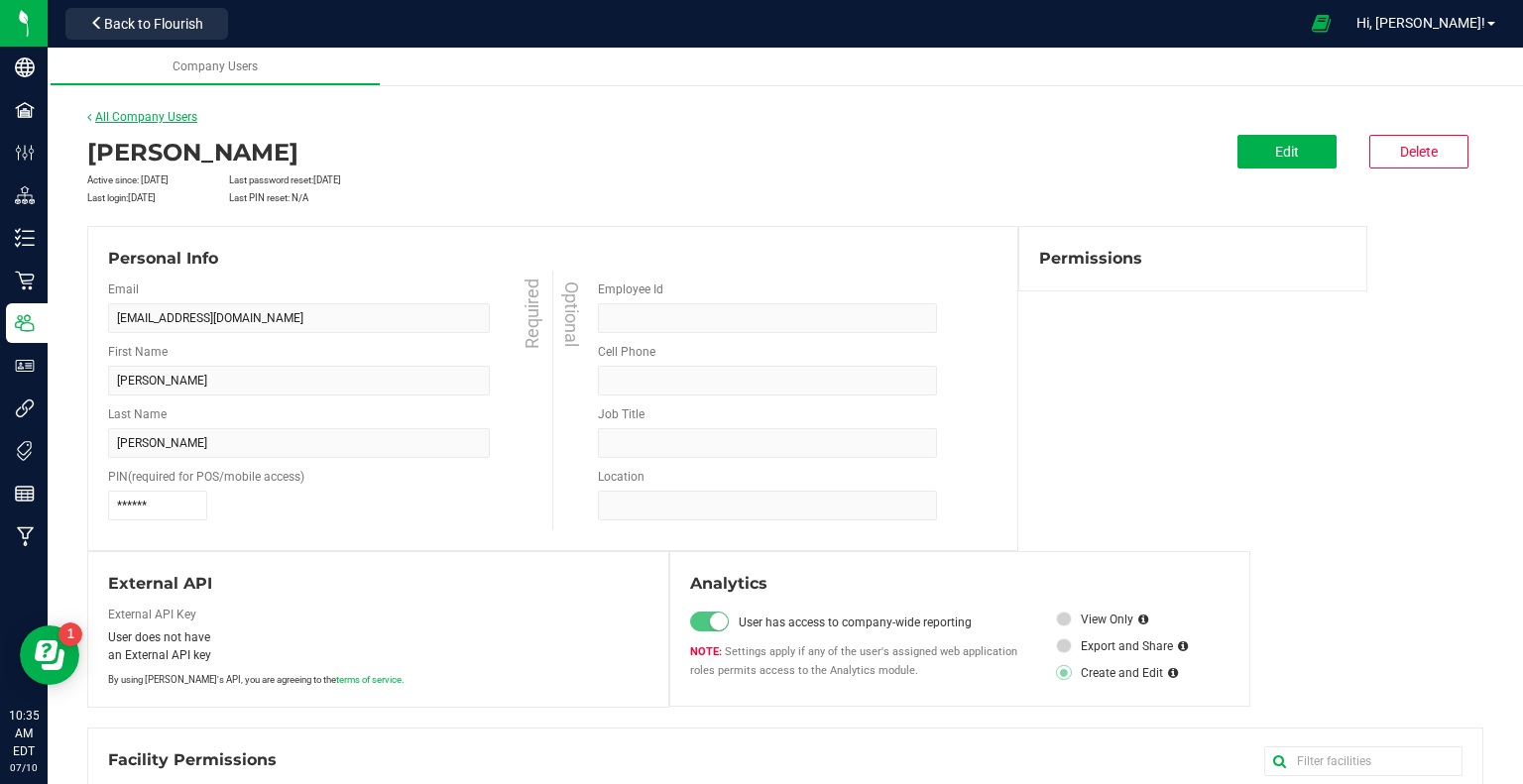 click on "All Company Users" at bounding box center [142, 117] 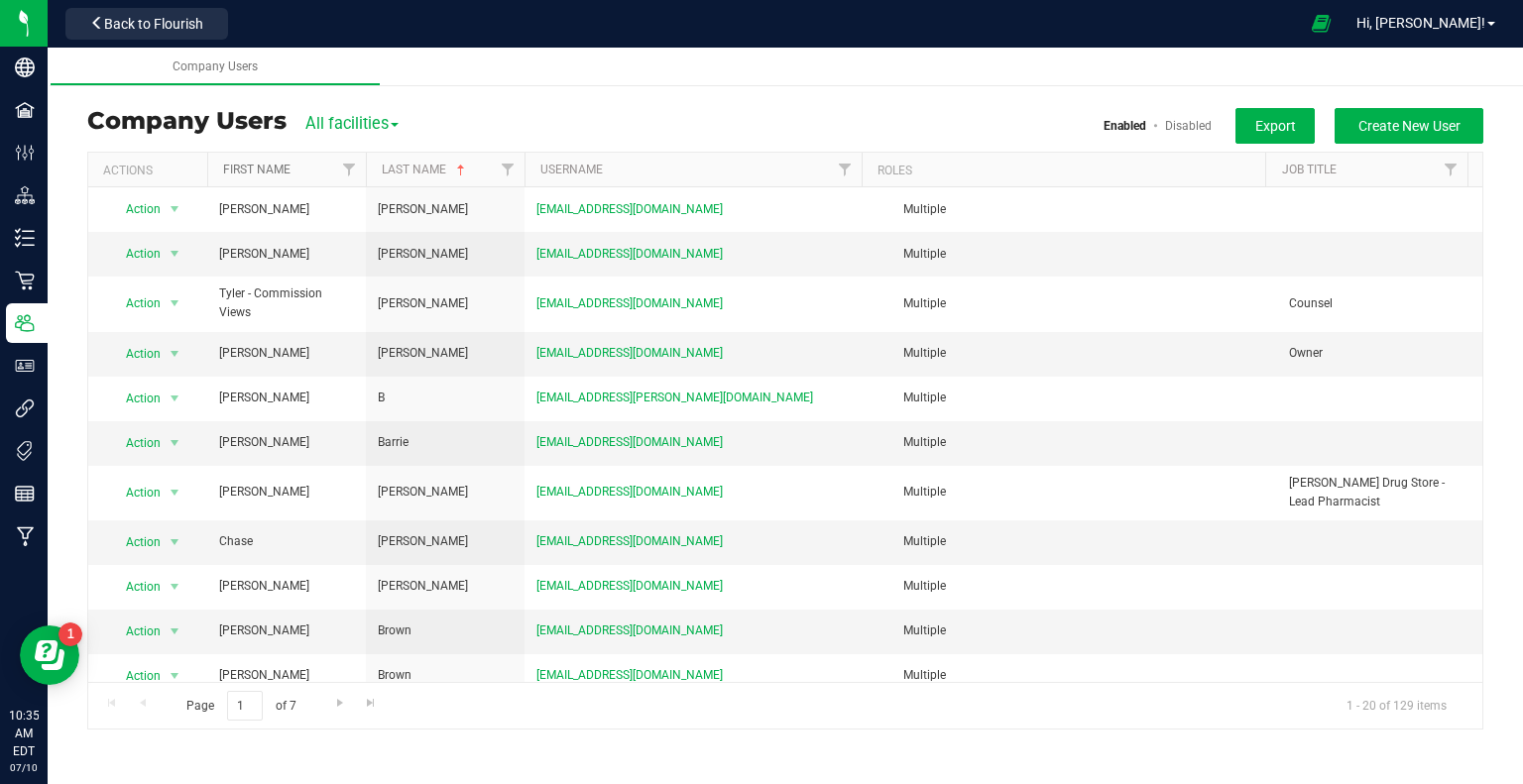 click on "First Name" at bounding box center (257, 169) 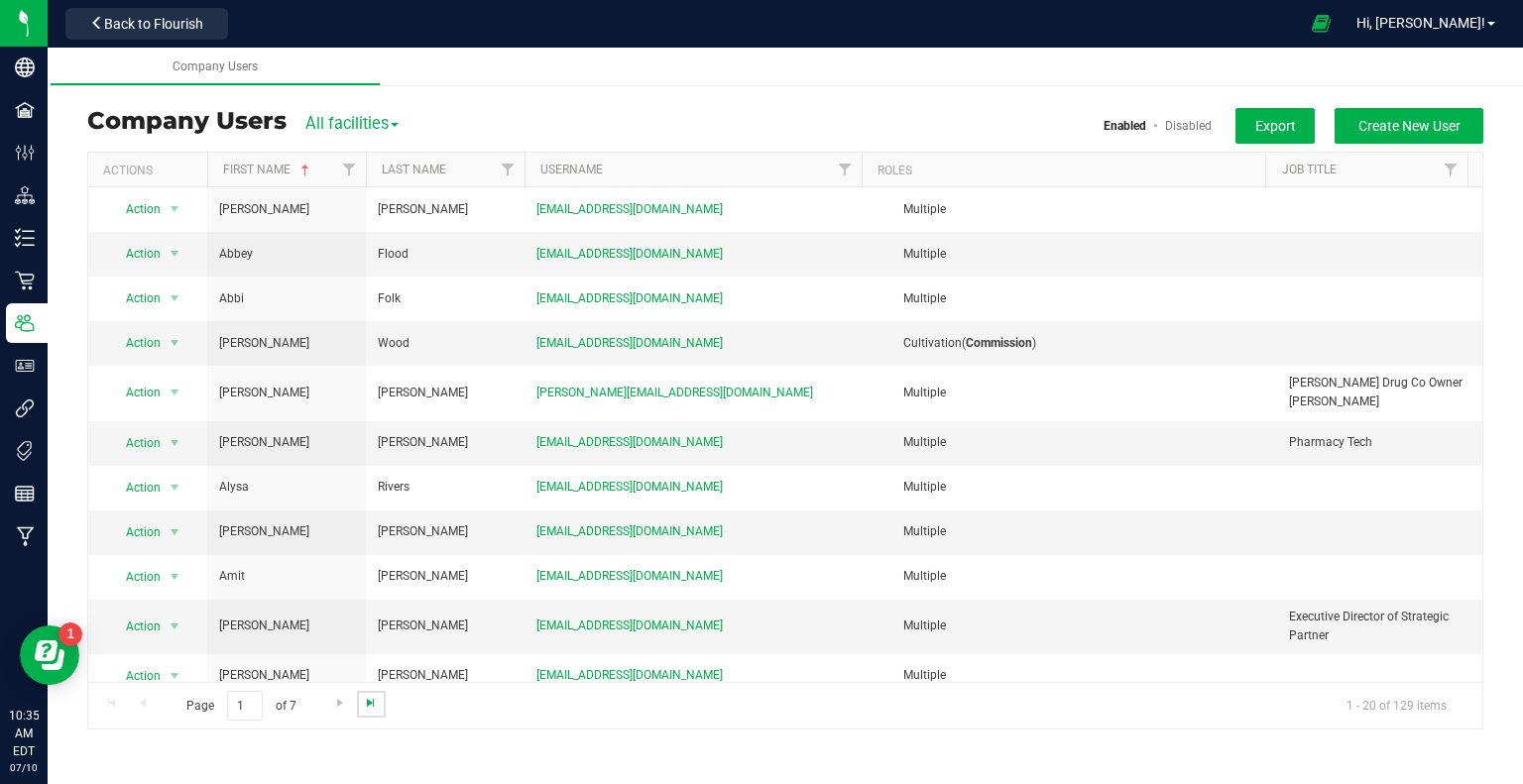 click at bounding box center [371, 703] 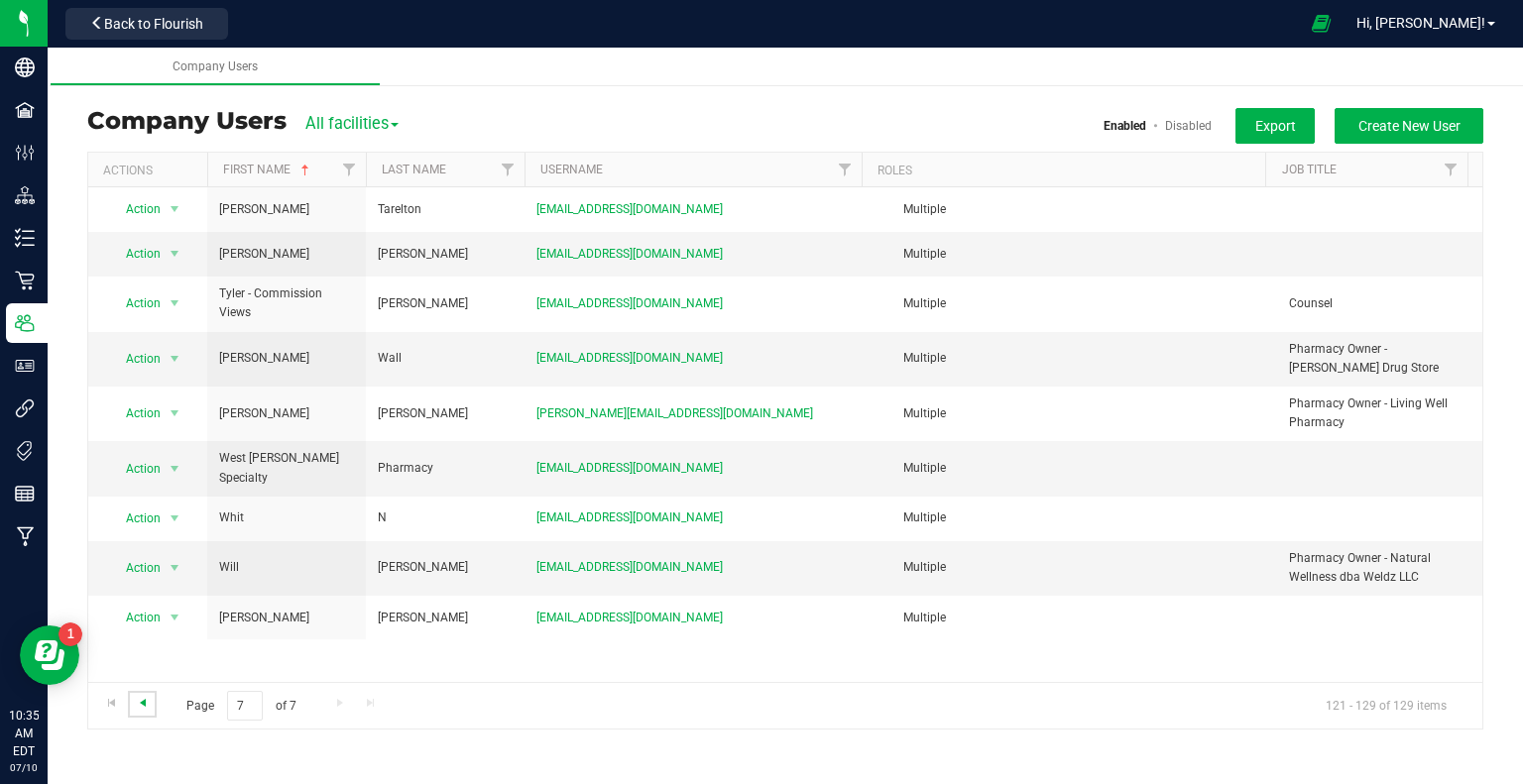 click at bounding box center (143, 703) 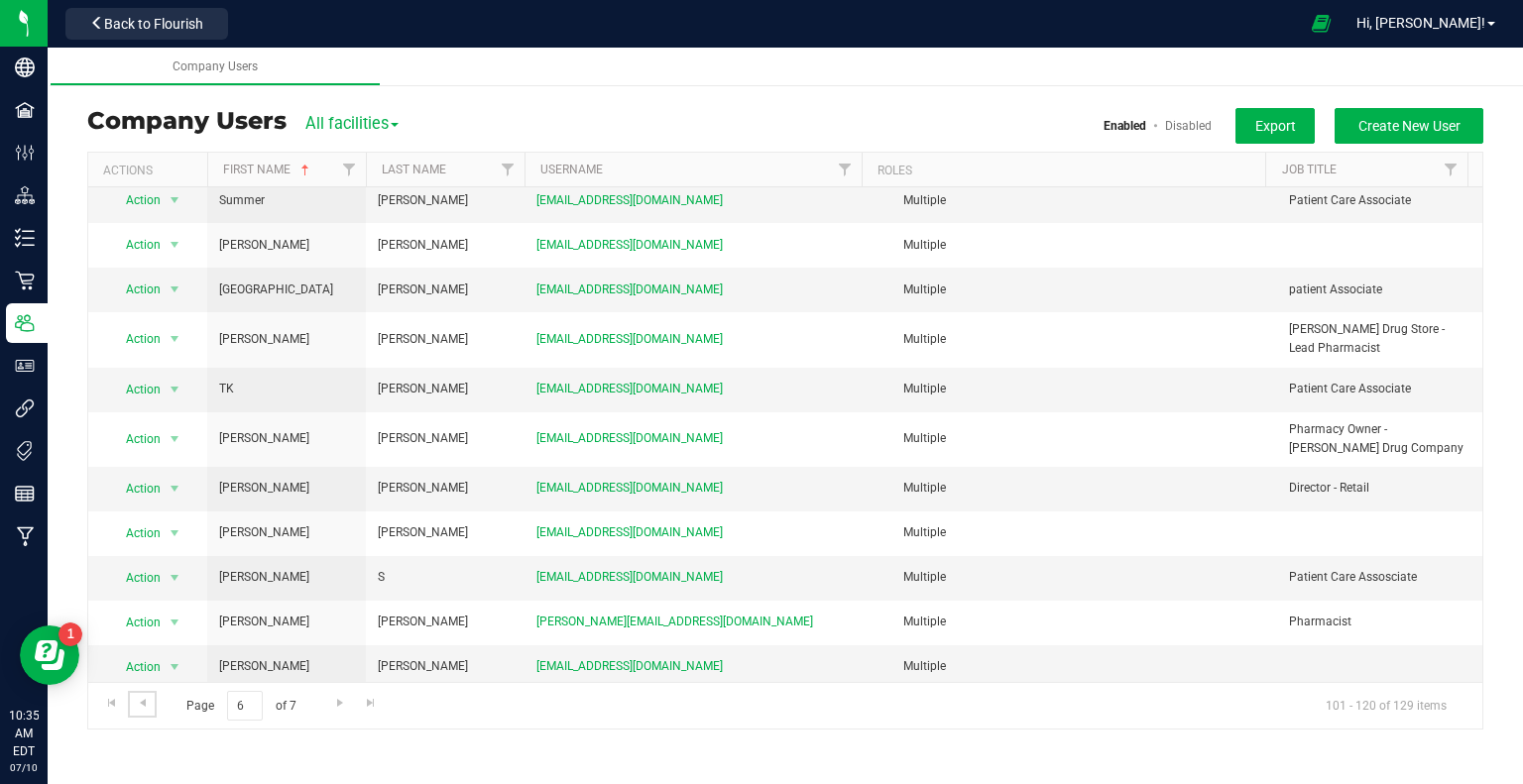 scroll, scrollTop: 413, scrollLeft: 0, axis: vertical 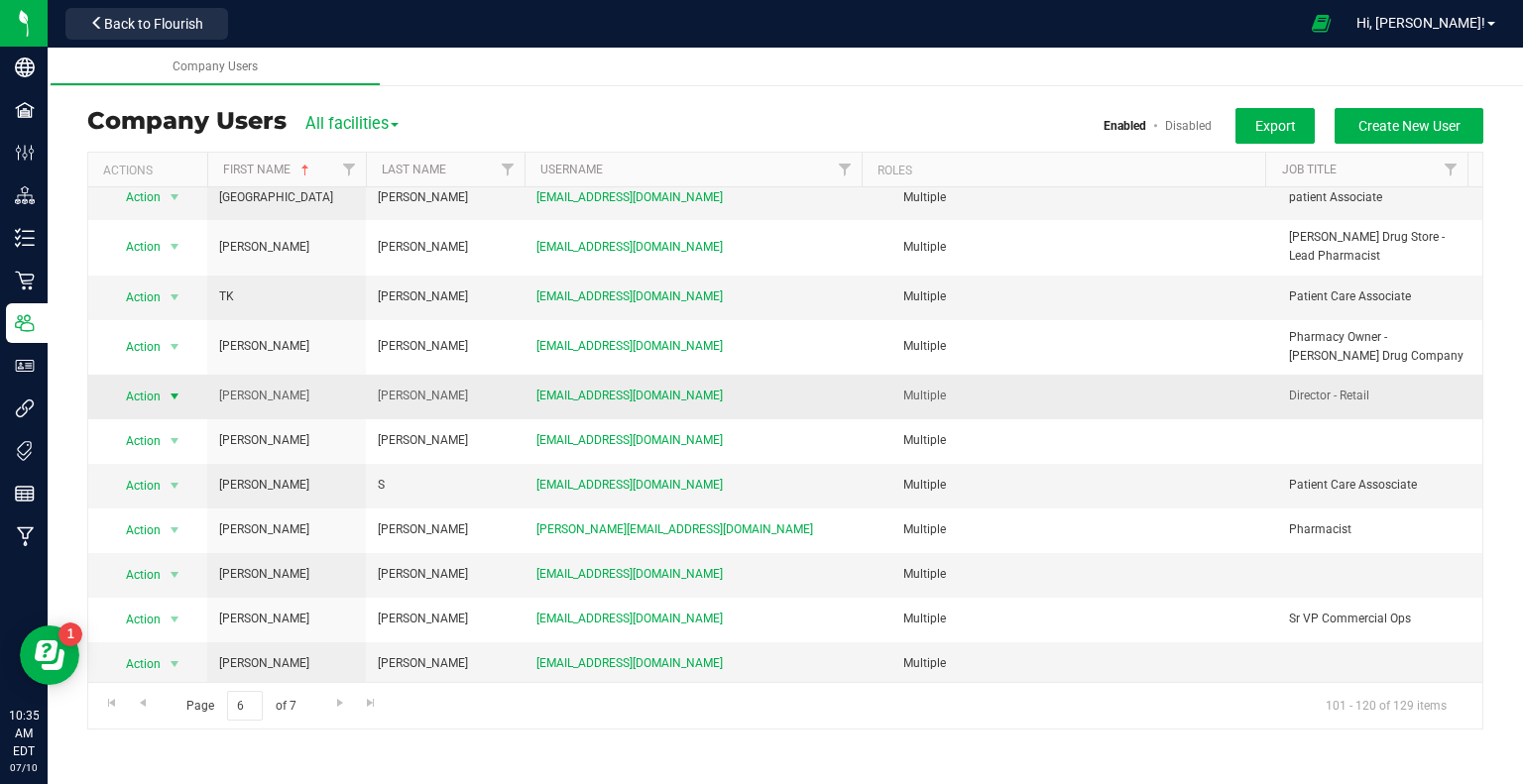 click at bounding box center (175, 396) 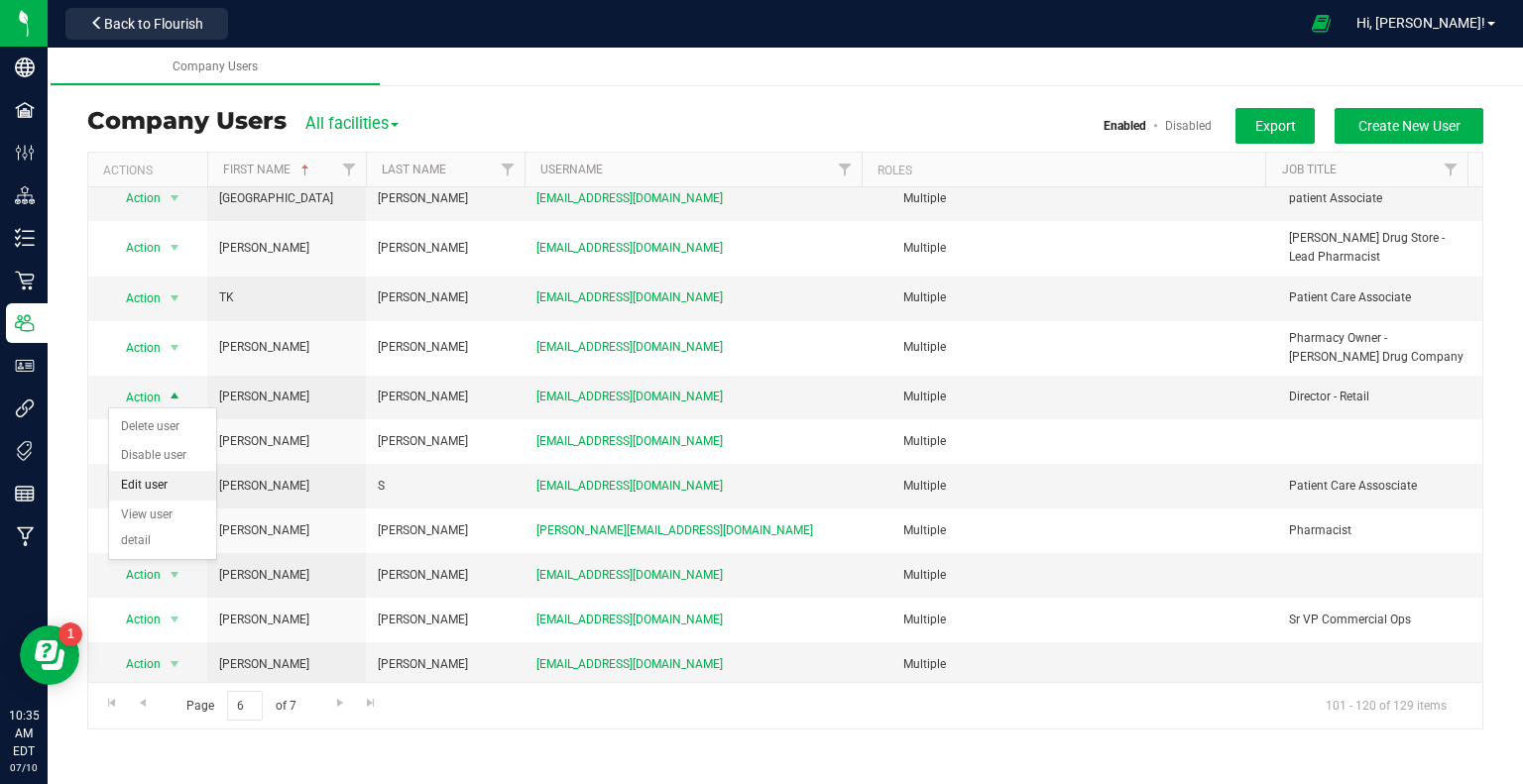 click on "Edit user" at bounding box center [163, 486] 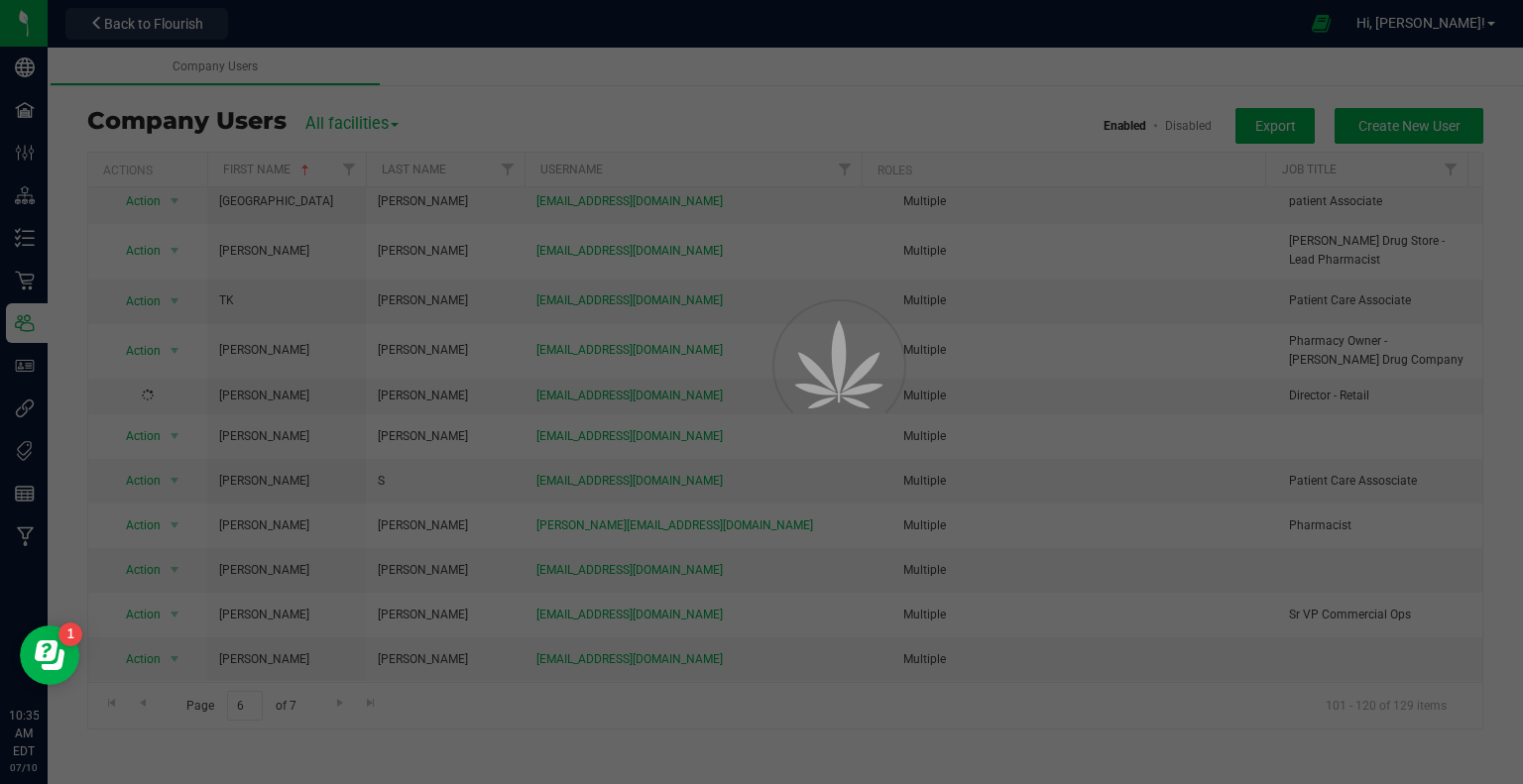 scroll, scrollTop: 404, scrollLeft: 0, axis: vertical 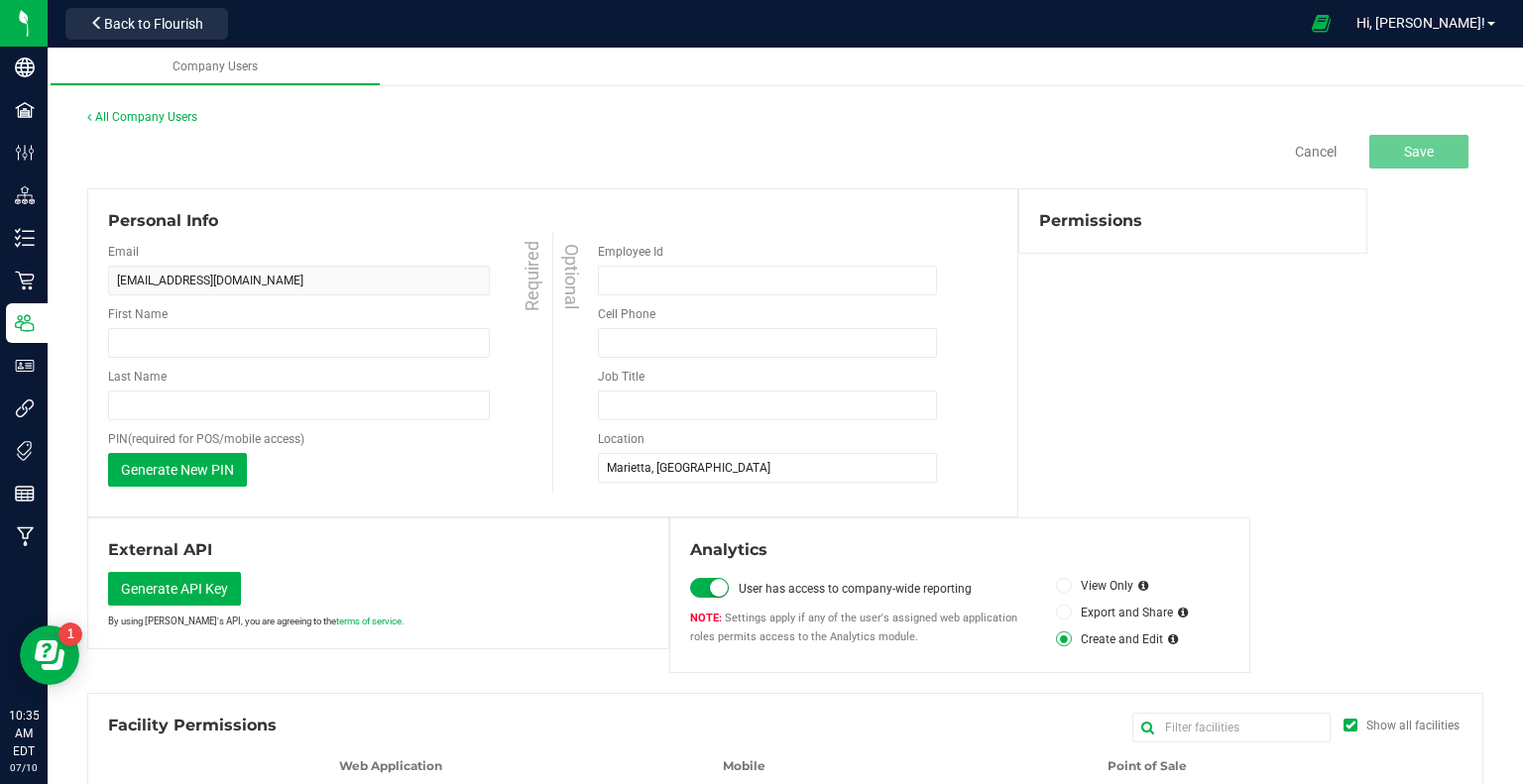 type on "[PERSON_NAME]" 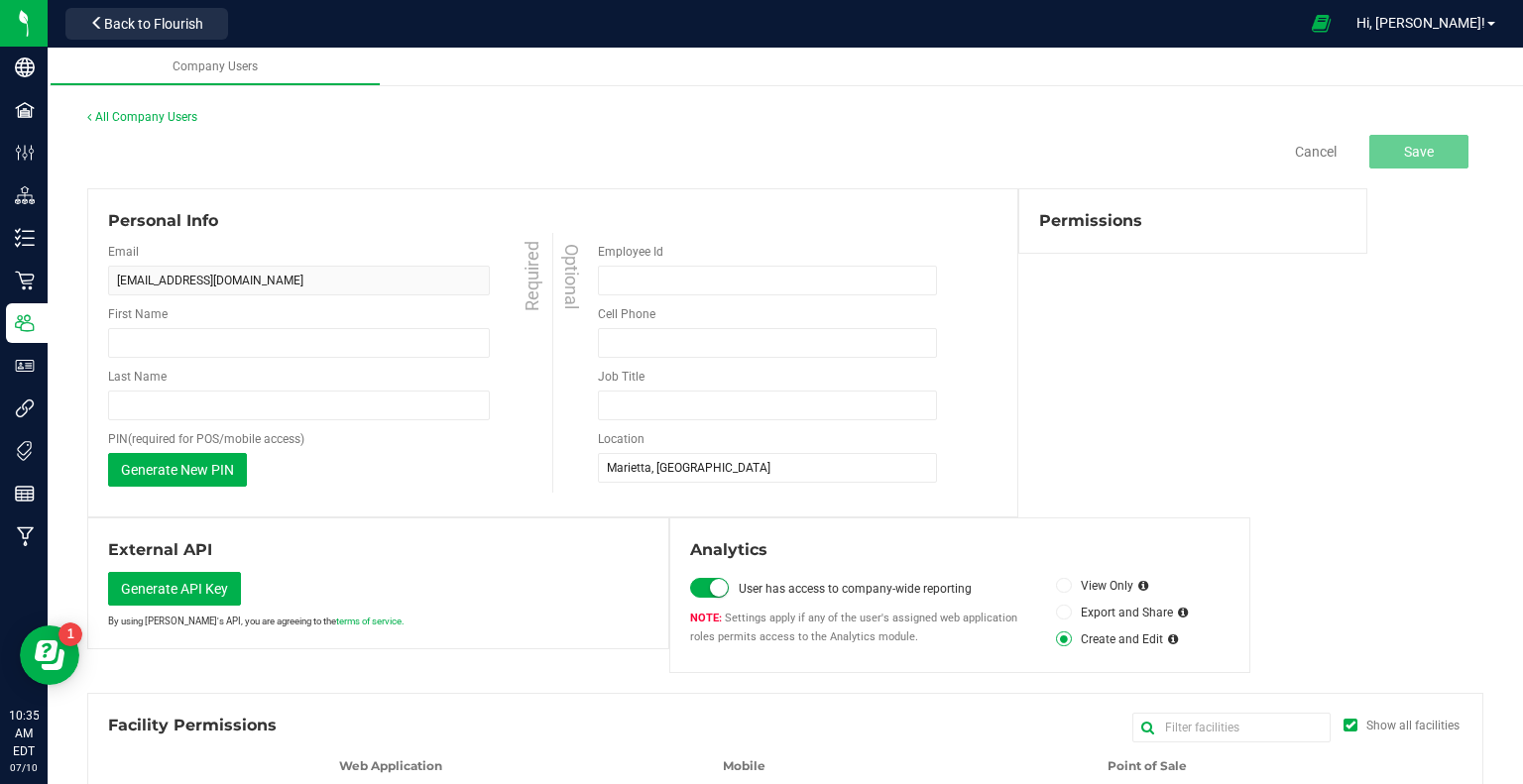 type on "[PERSON_NAME]" 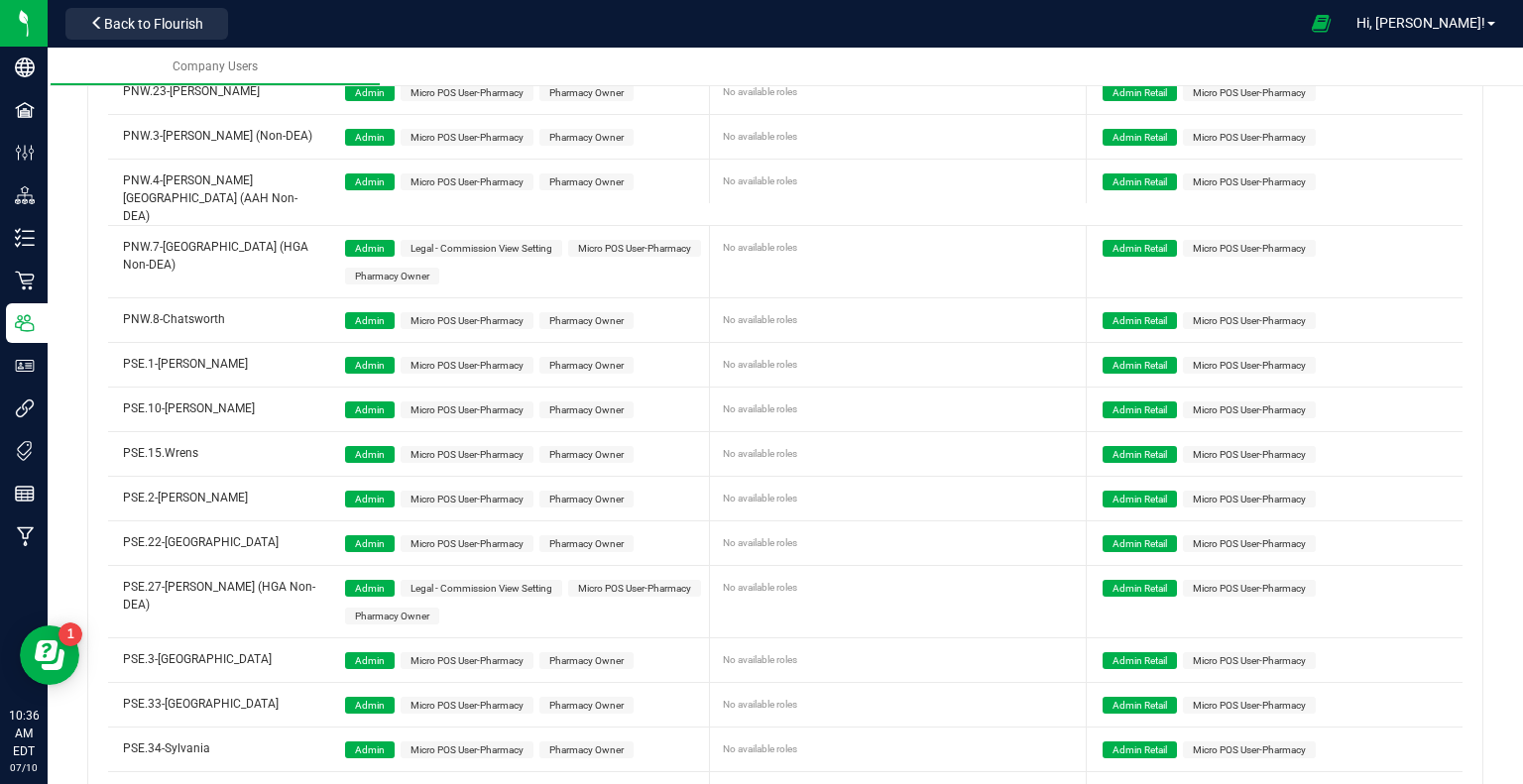 scroll, scrollTop: 1442, scrollLeft: 0, axis: vertical 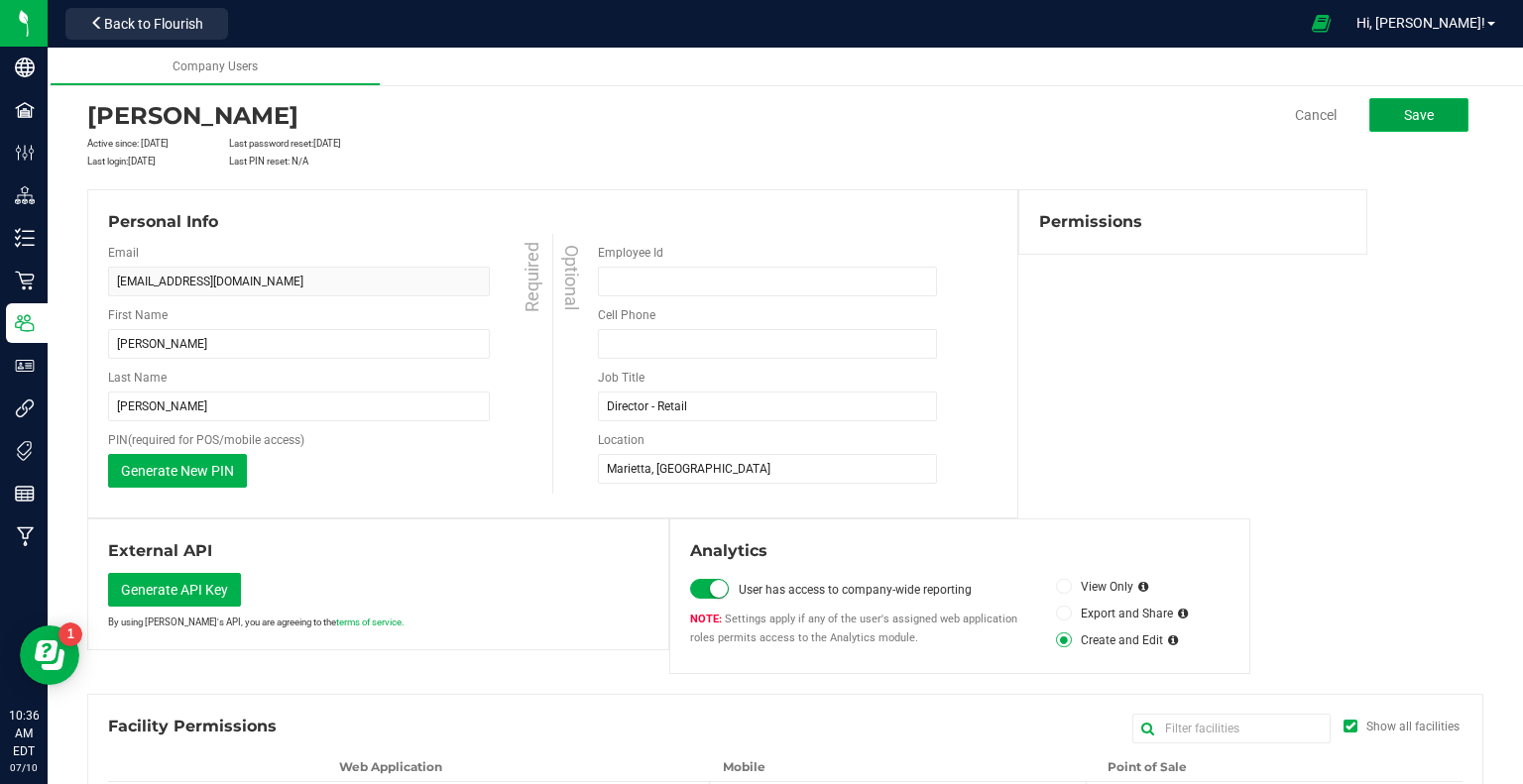click on "Save" 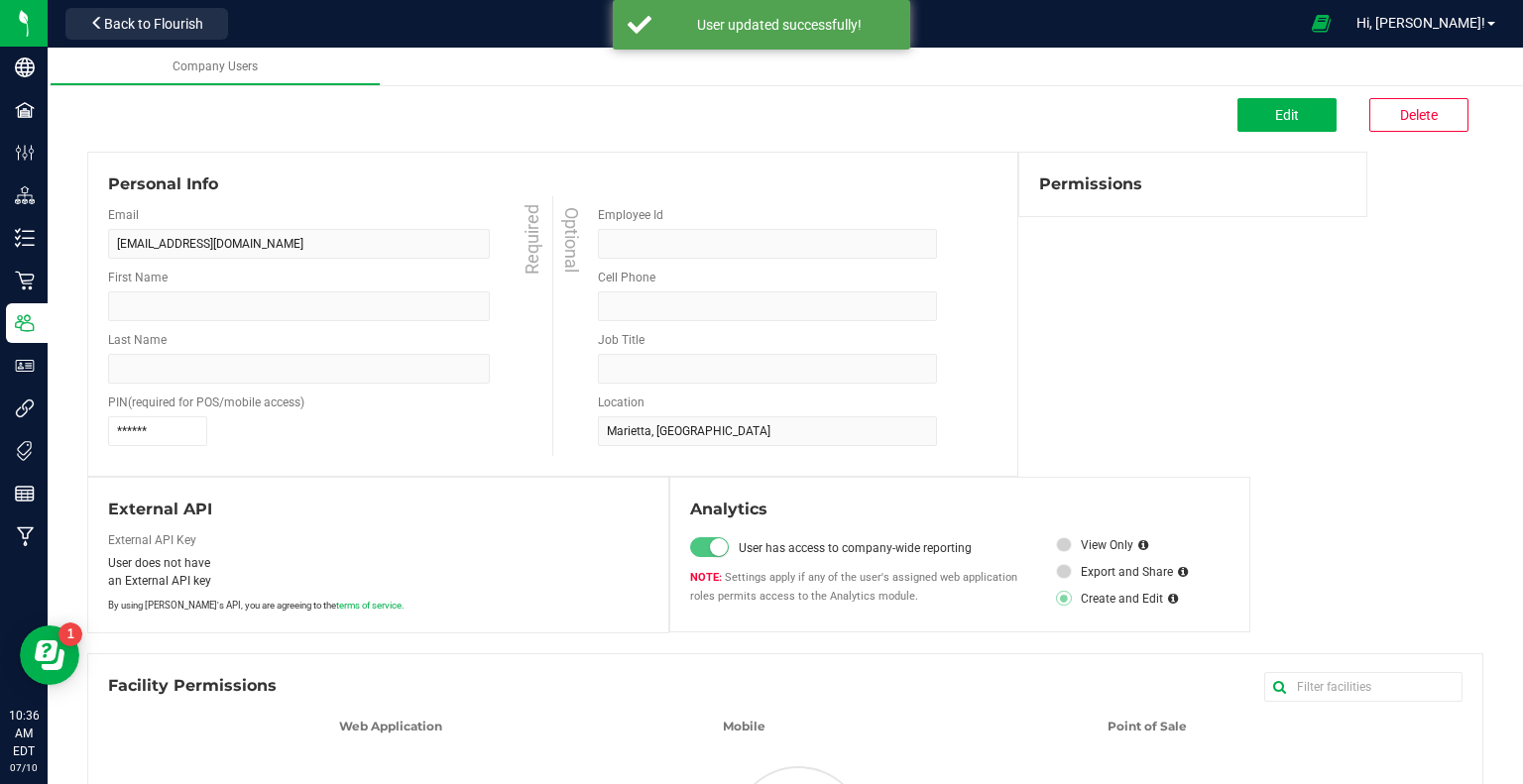 type on "[PERSON_NAME]" 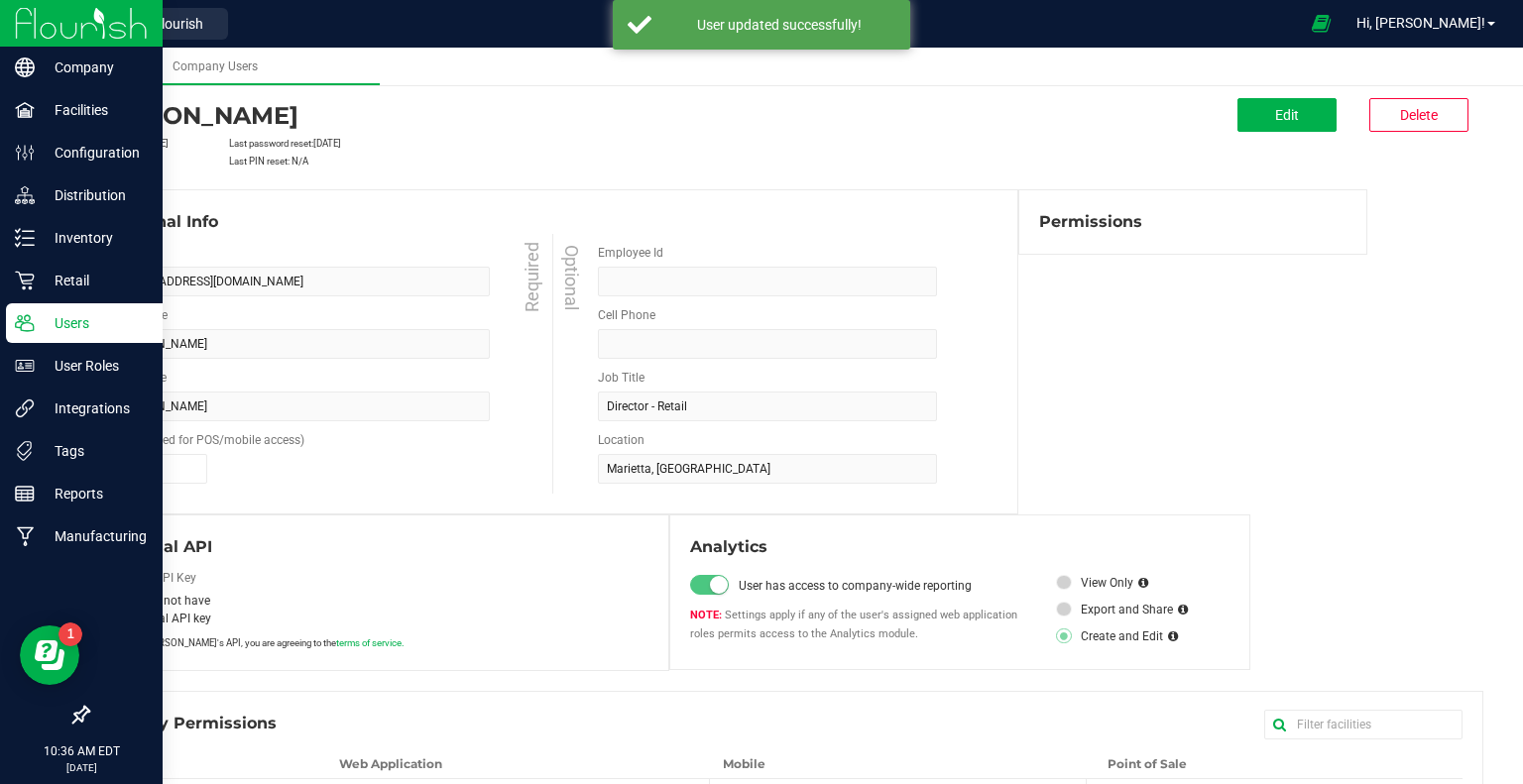 click on "Users" at bounding box center (94, 323) 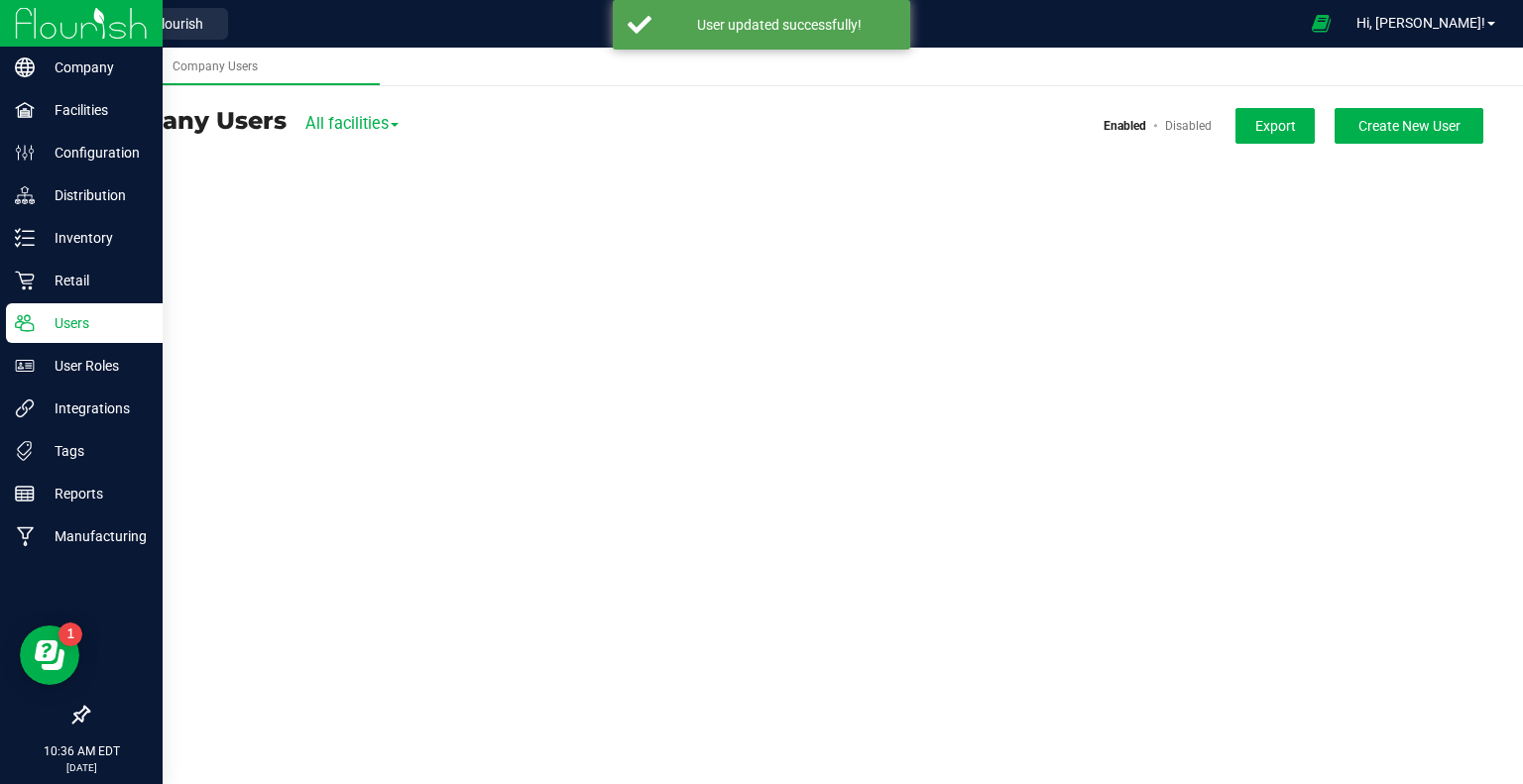 scroll, scrollTop: 0, scrollLeft: 0, axis: both 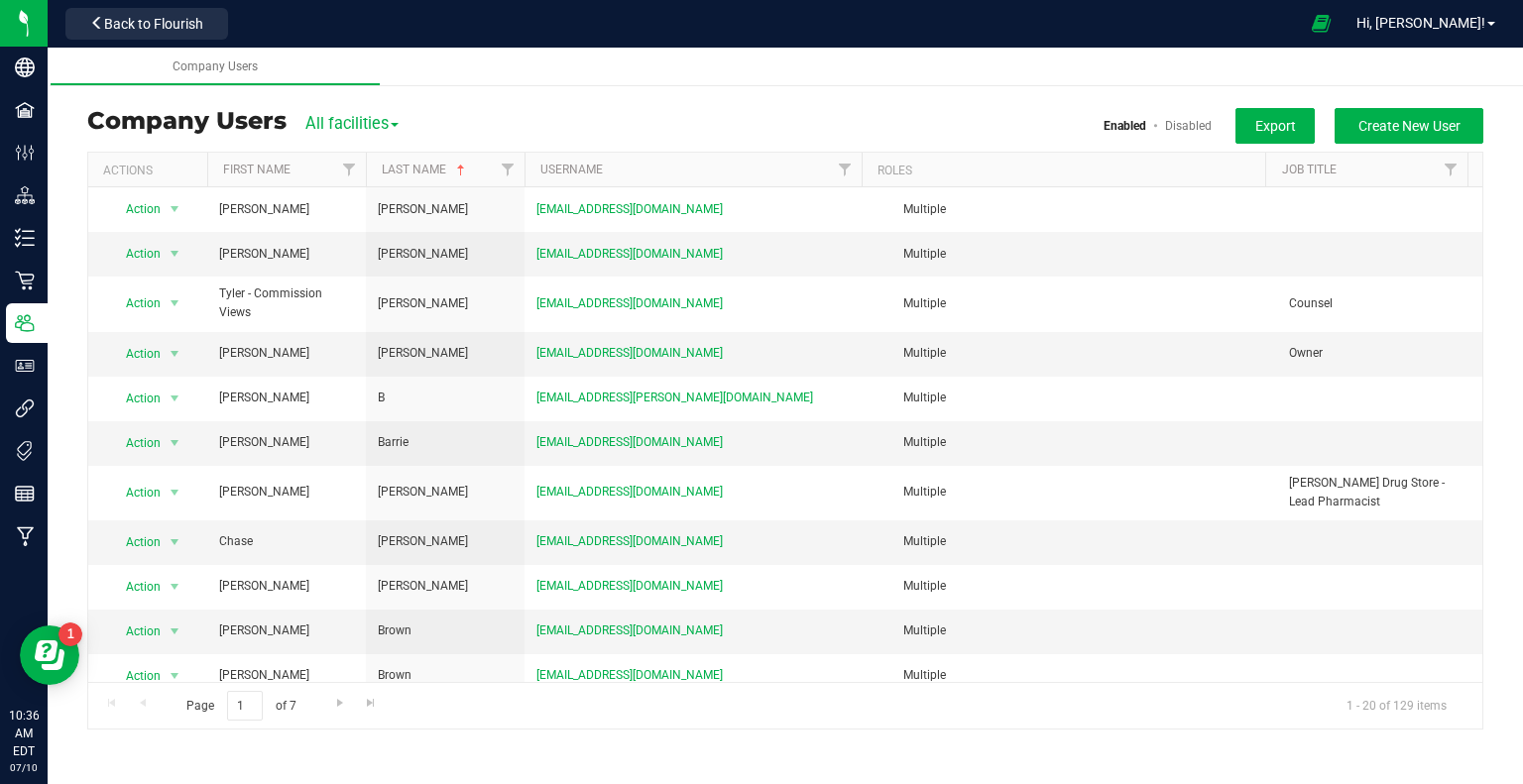 click on "All facilities" at bounding box center [352, 123] 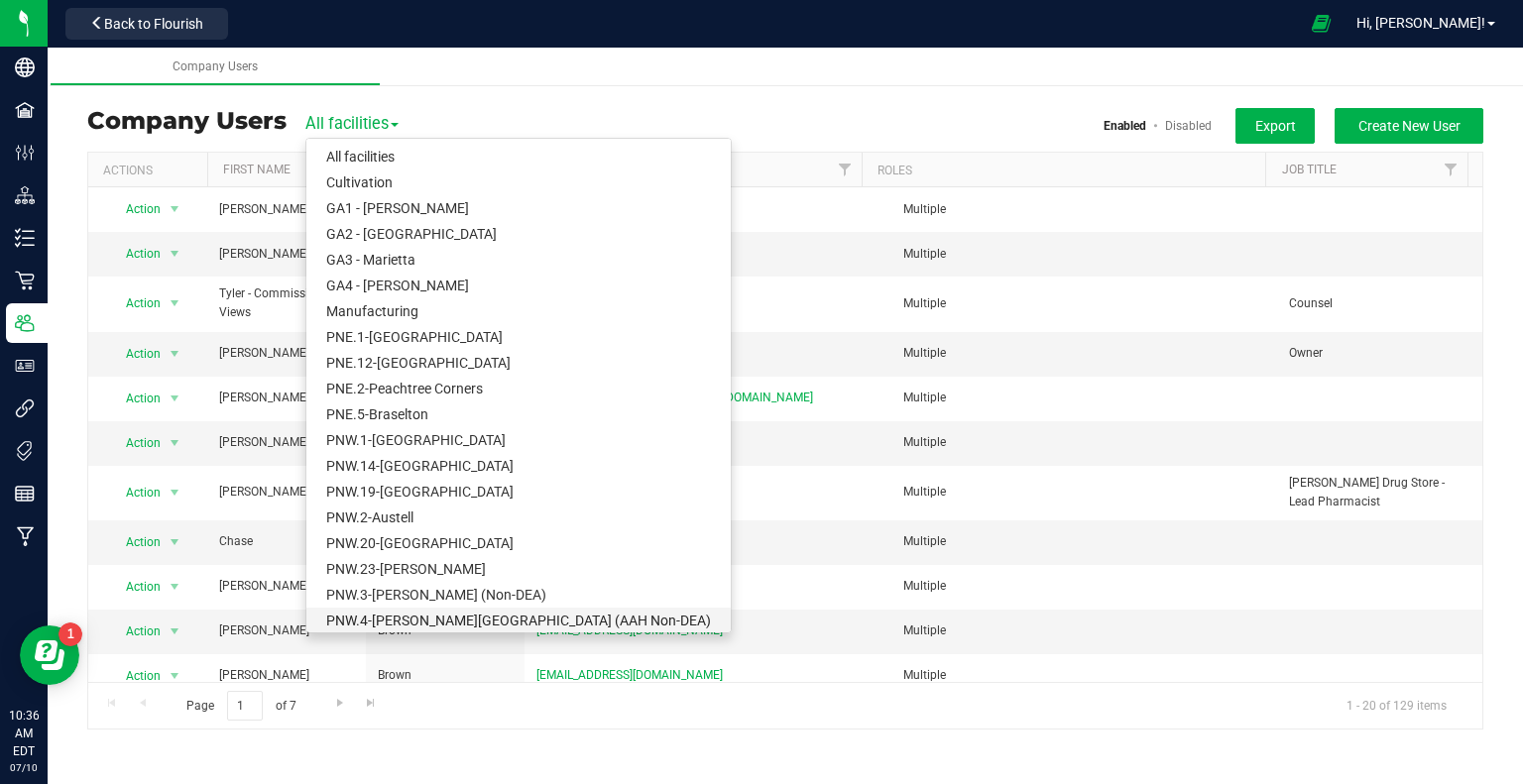click on "PNW.4-[PERSON_NAME][GEOGRAPHIC_DATA] (AAH Non-DEA)" at bounding box center (519, 620) 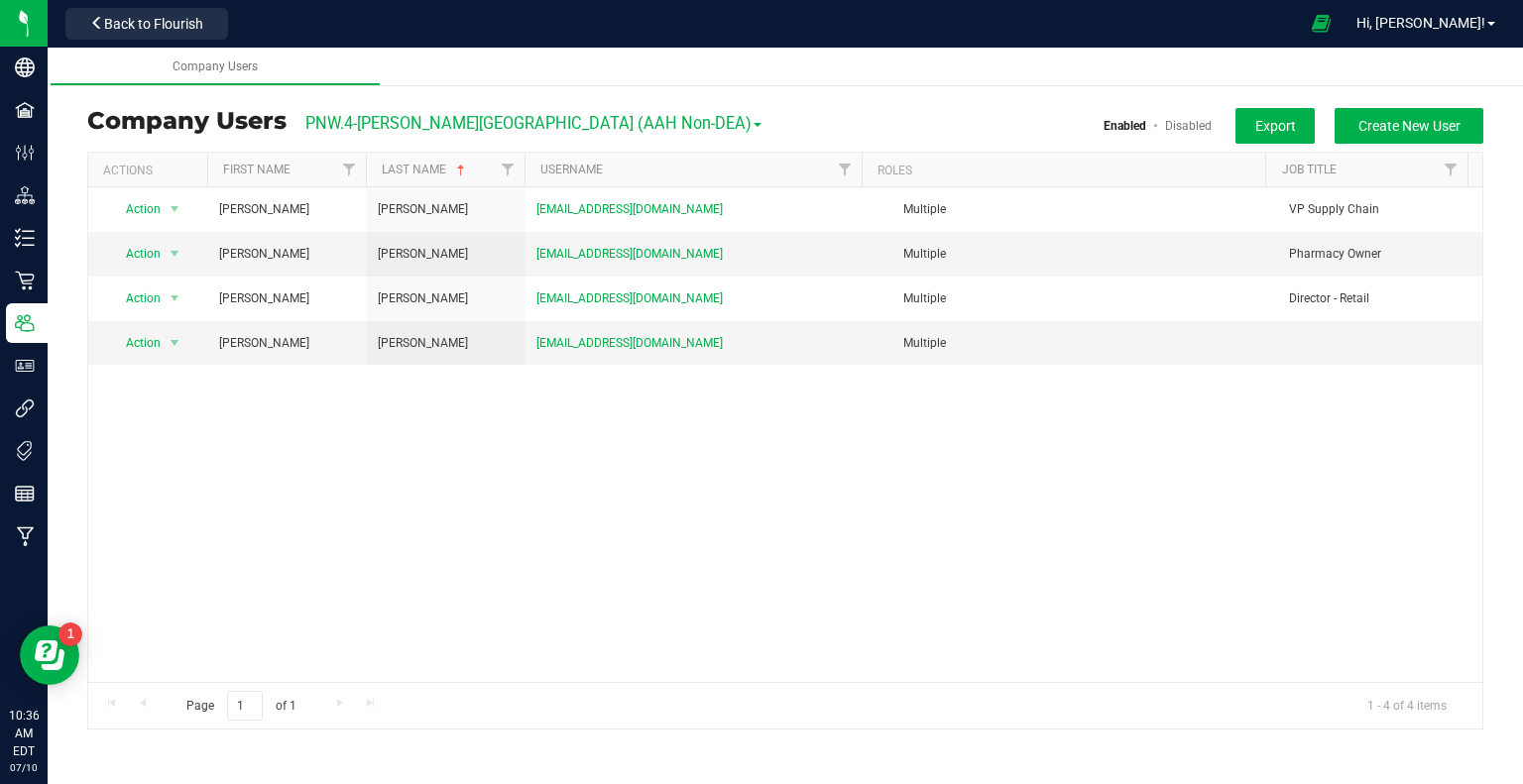 click on "PNW.4-[PERSON_NAME][GEOGRAPHIC_DATA] (AAH Non-DEA)" at bounding box center (533, 123) 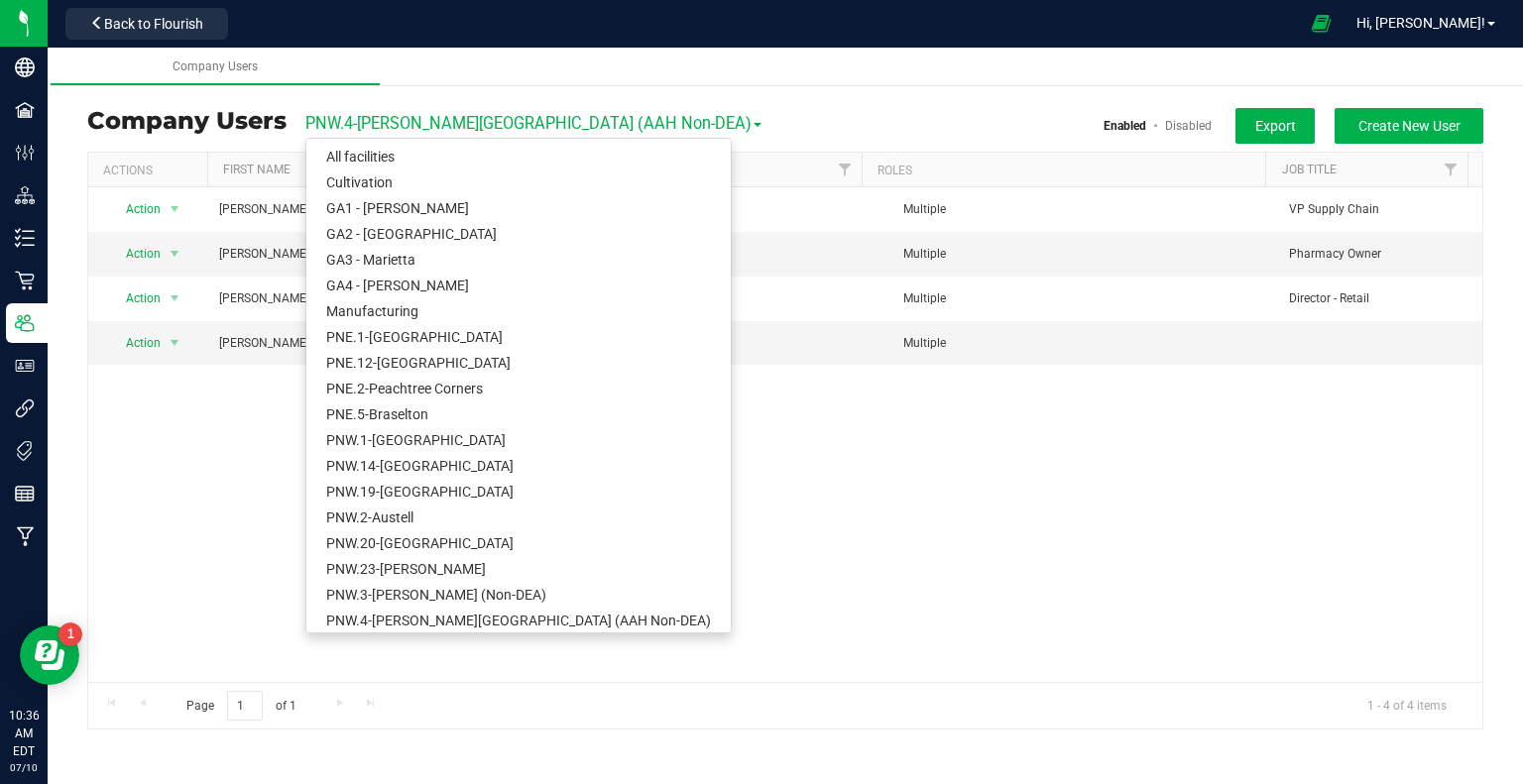 click on "PNW.4-[PERSON_NAME][GEOGRAPHIC_DATA] (AAH Non-DEA)" at bounding box center (533, 123) 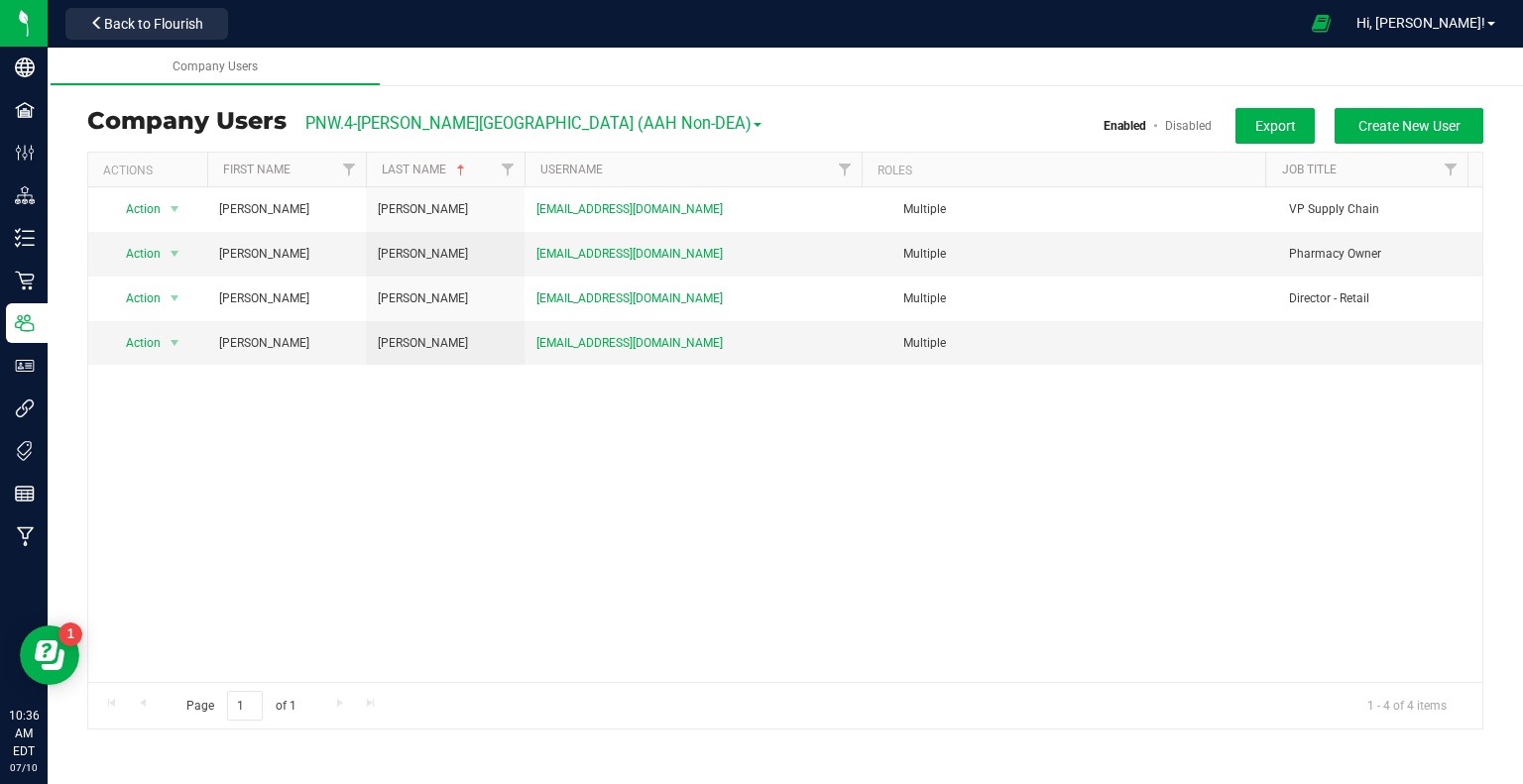 drag, startPoint x: 302, startPoint y: 487, endPoint x: 1412, endPoint y: 570, distance: 1113.0988 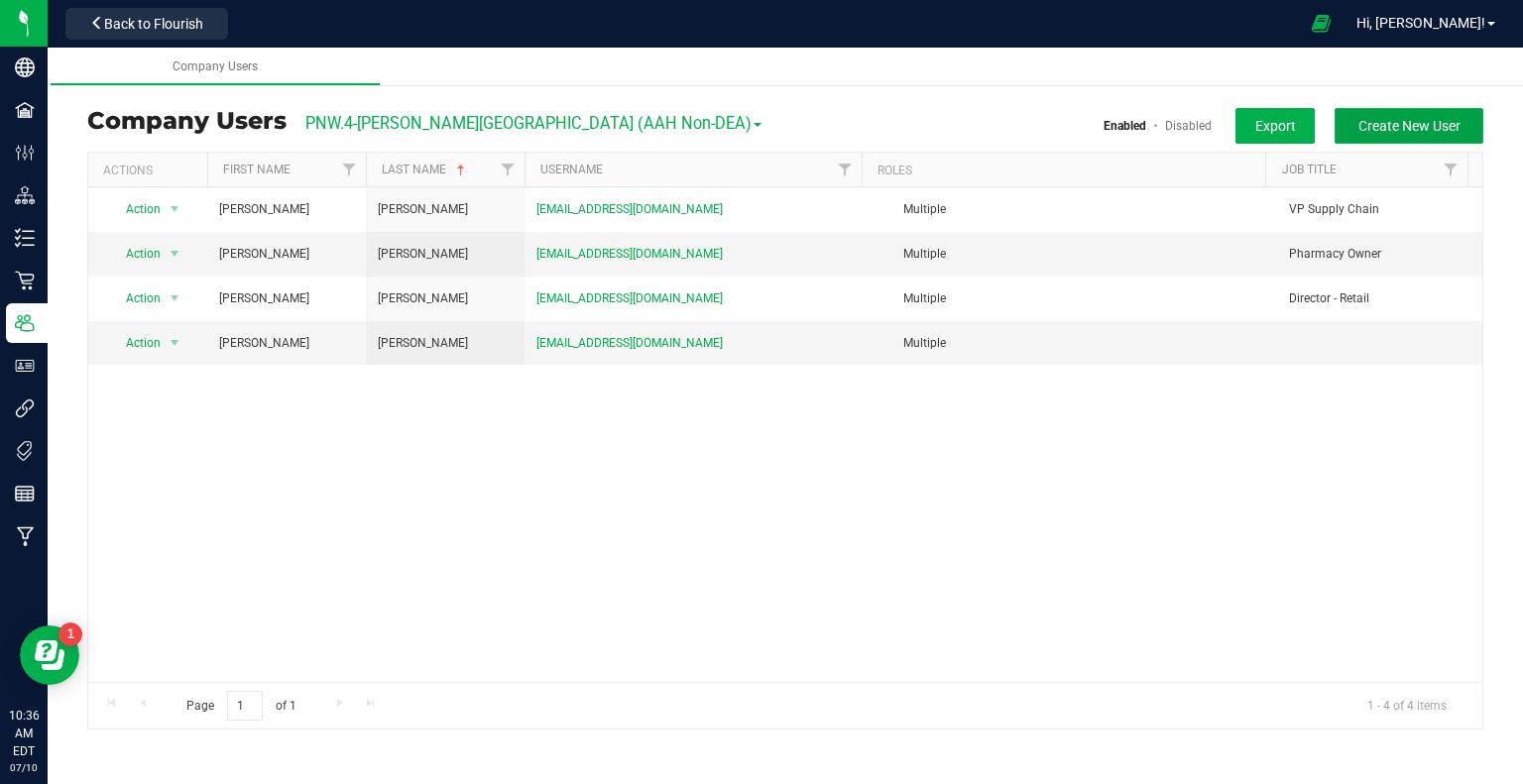 click on "Create New User" at bounding box center [1409, 126] 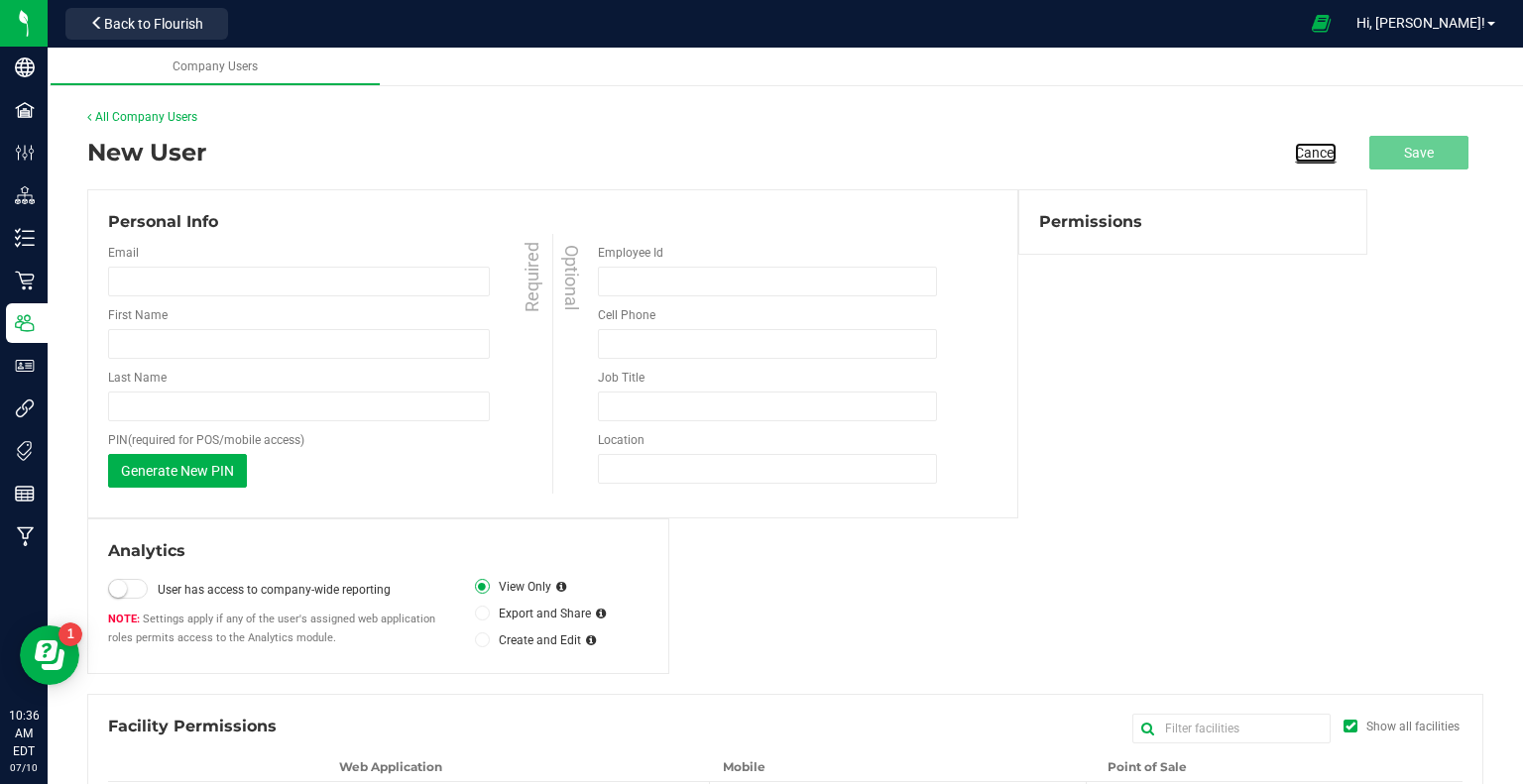 click on "Cancel" at bounding box center [1316, 153] 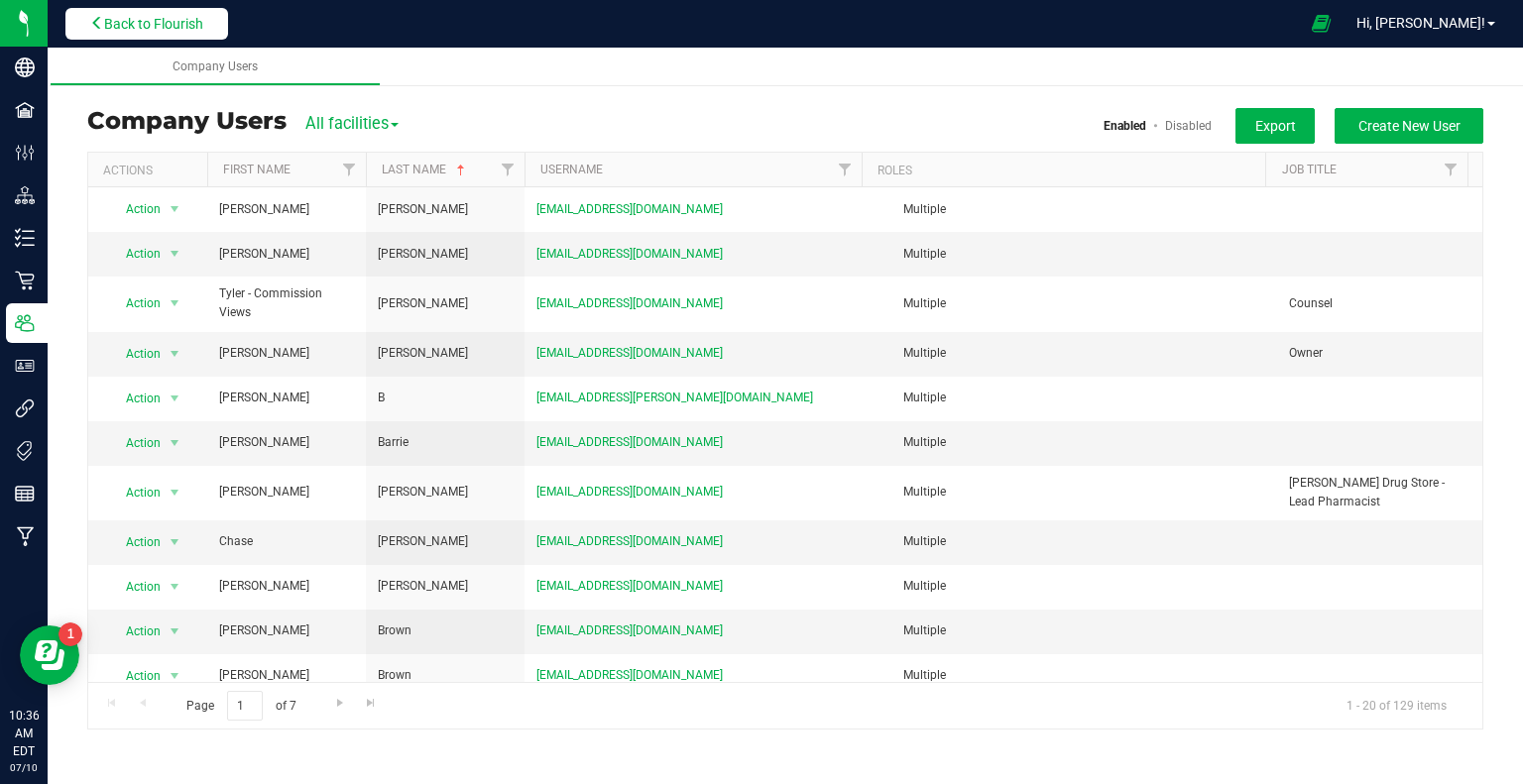 click on "Back to Flourish" at bounding box center (154, 24) 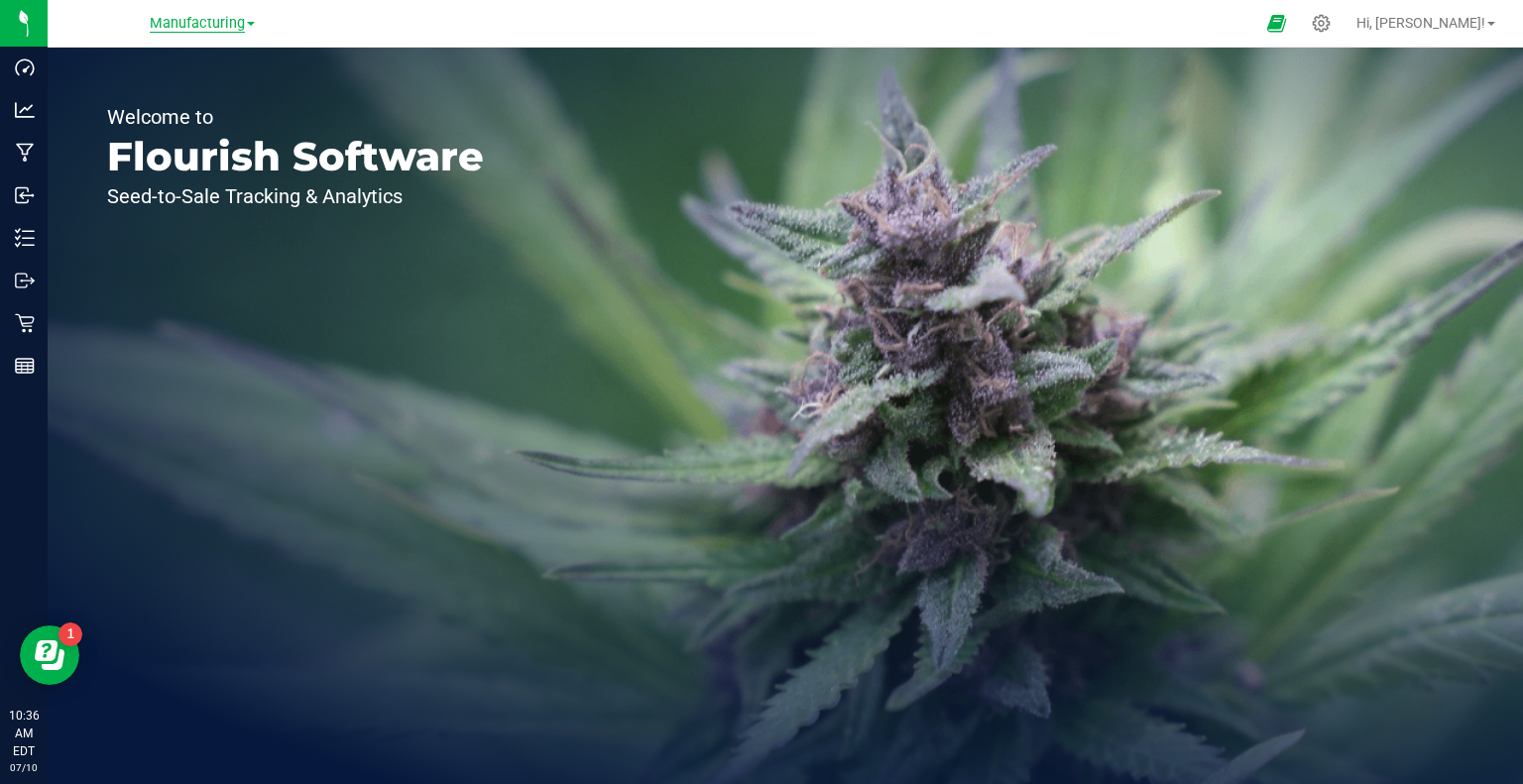 click on "Manufacturing" at bounding box center [197, 24] 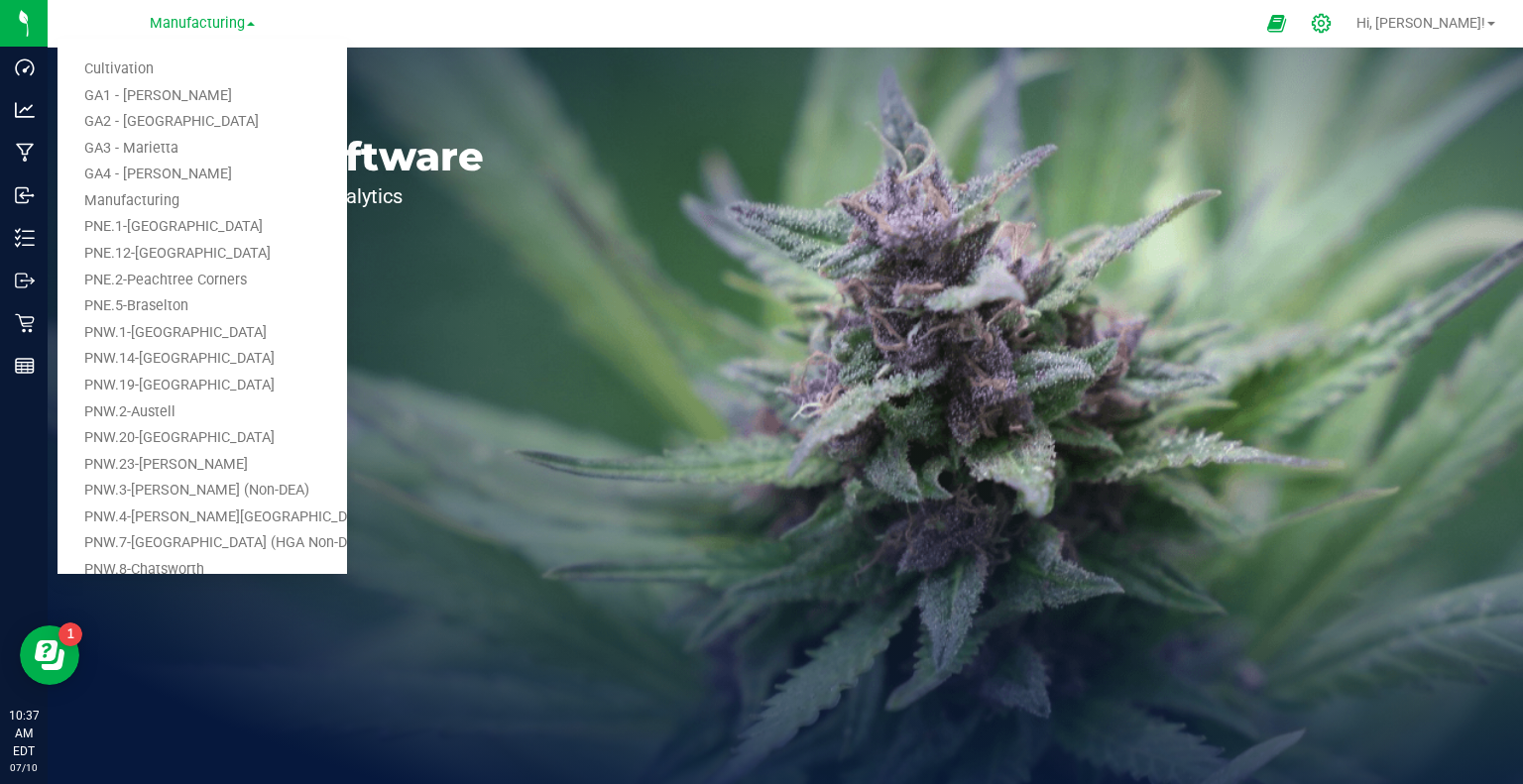 click 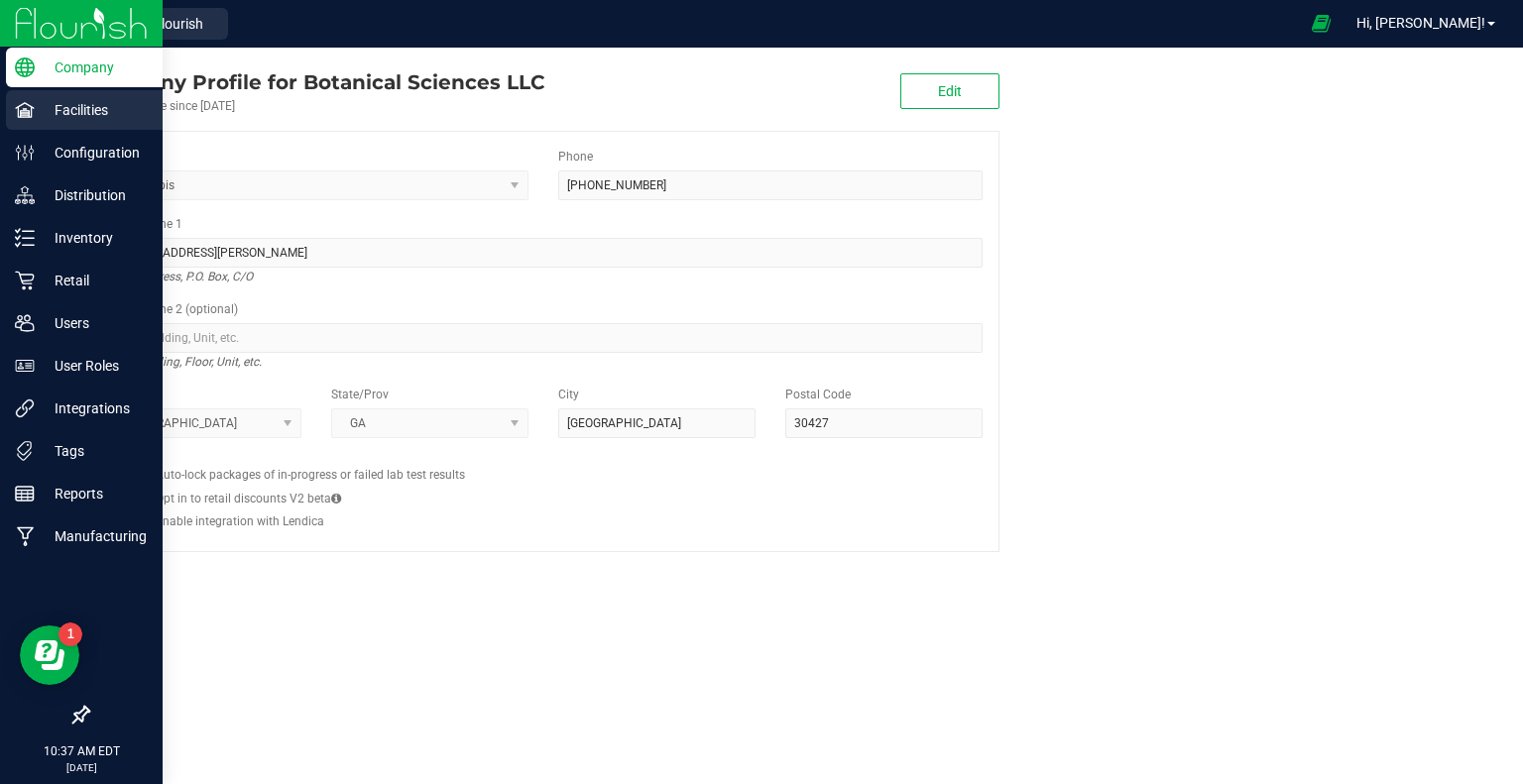 click on "Facilities" at bounding box center [94, 110] 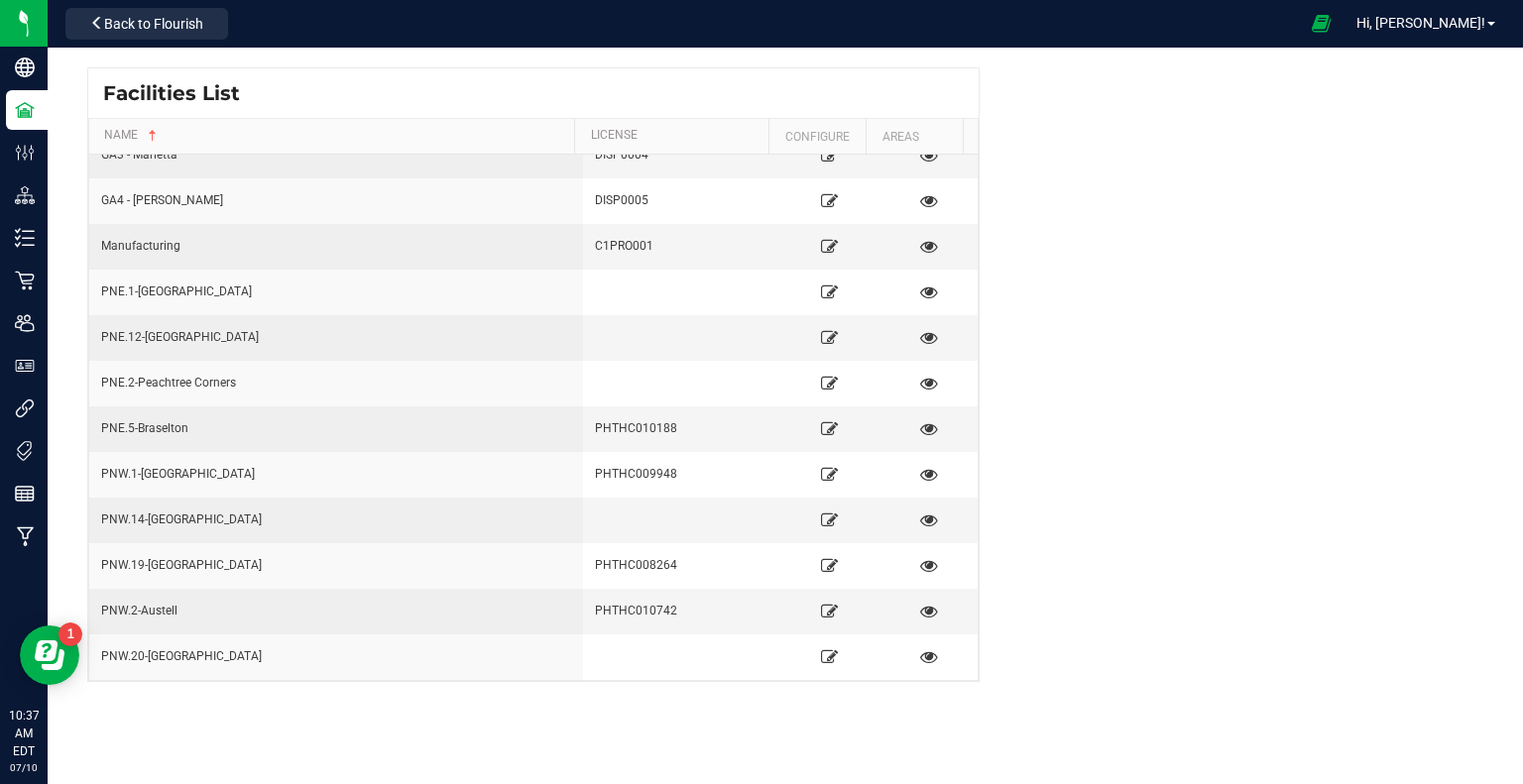 scroll, scrollTop: 480, scrollLeft: 0, axis: vertical 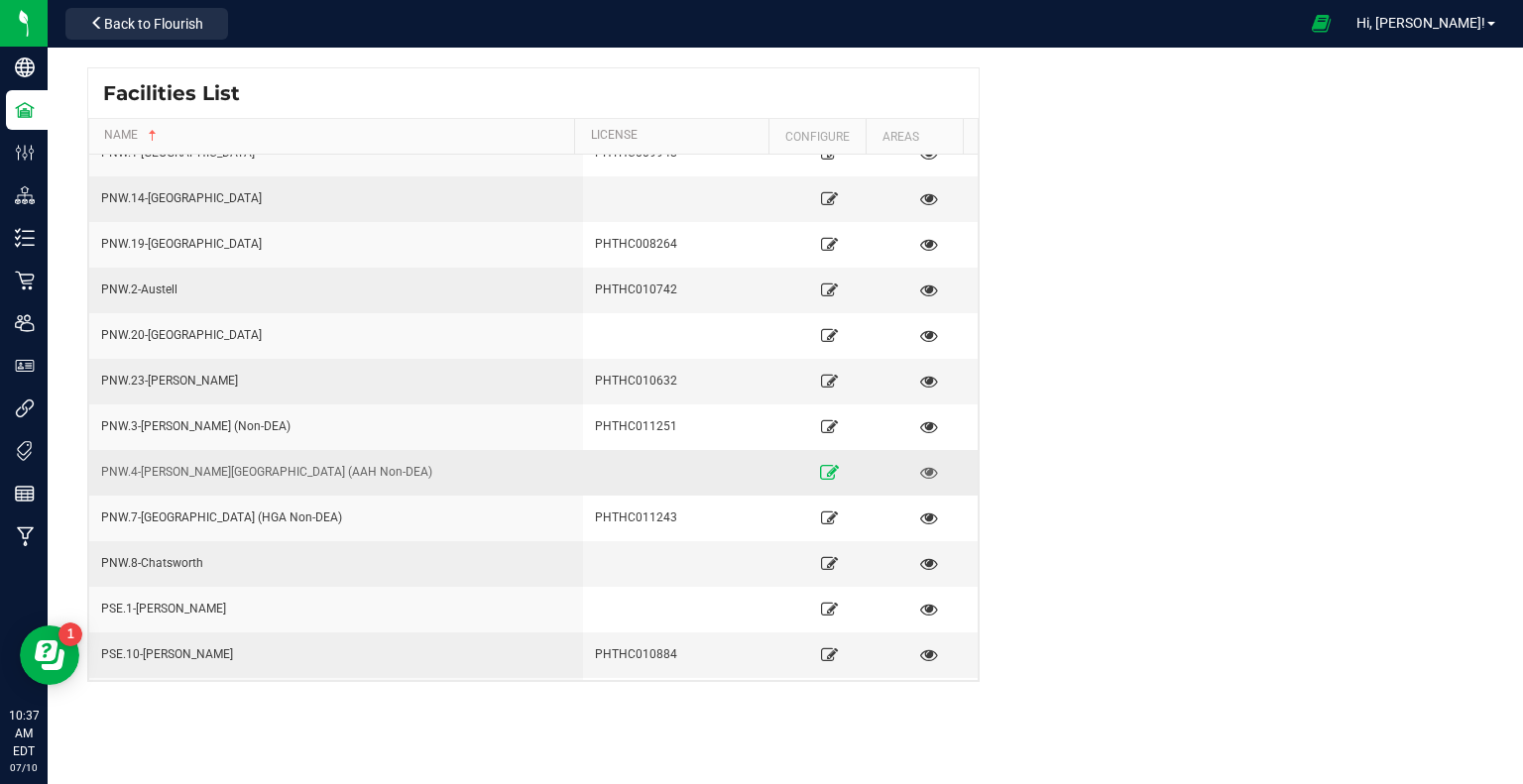 click at bounding box center [829, 472] 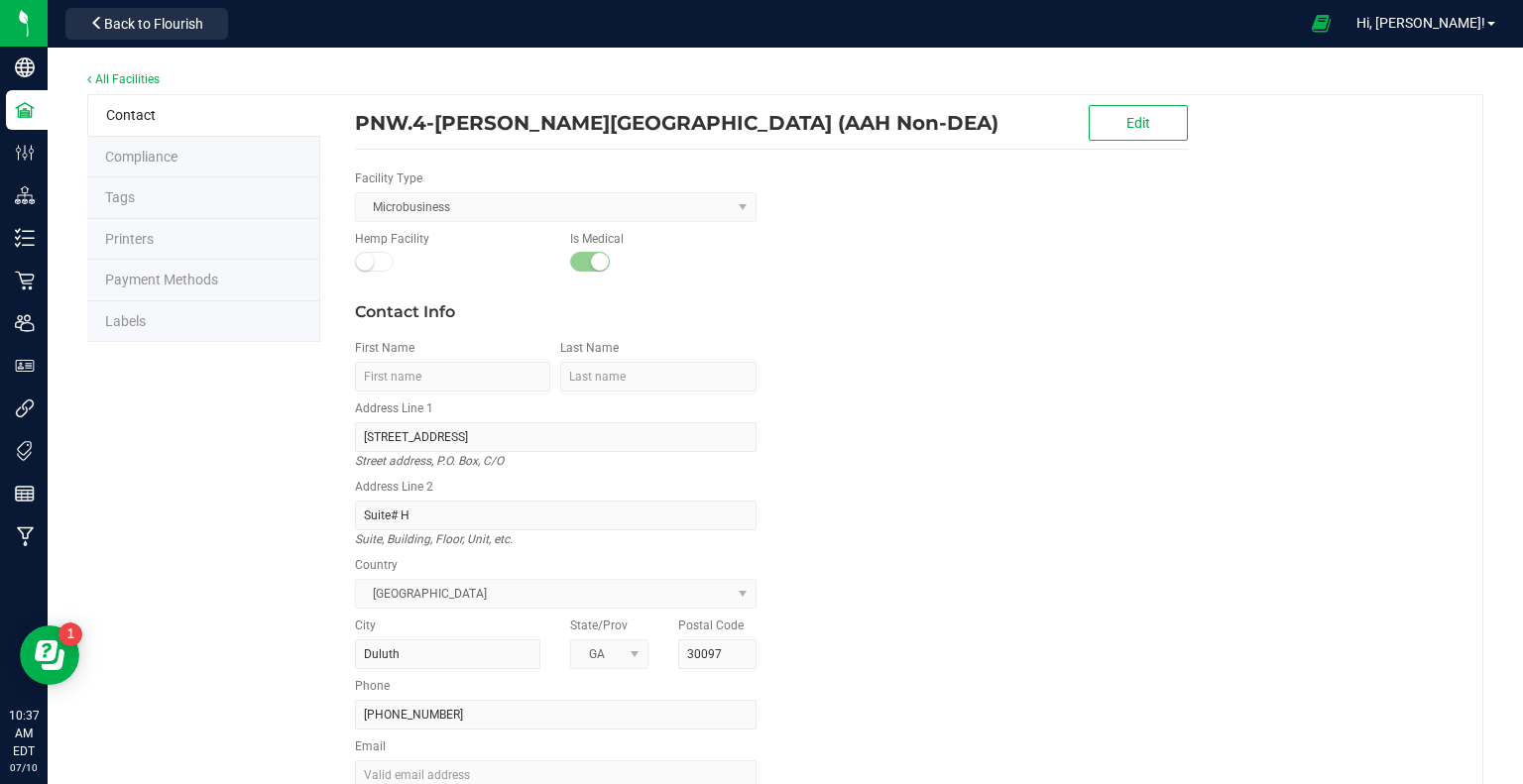 click on "Labels" at bounding box center (125, 321) 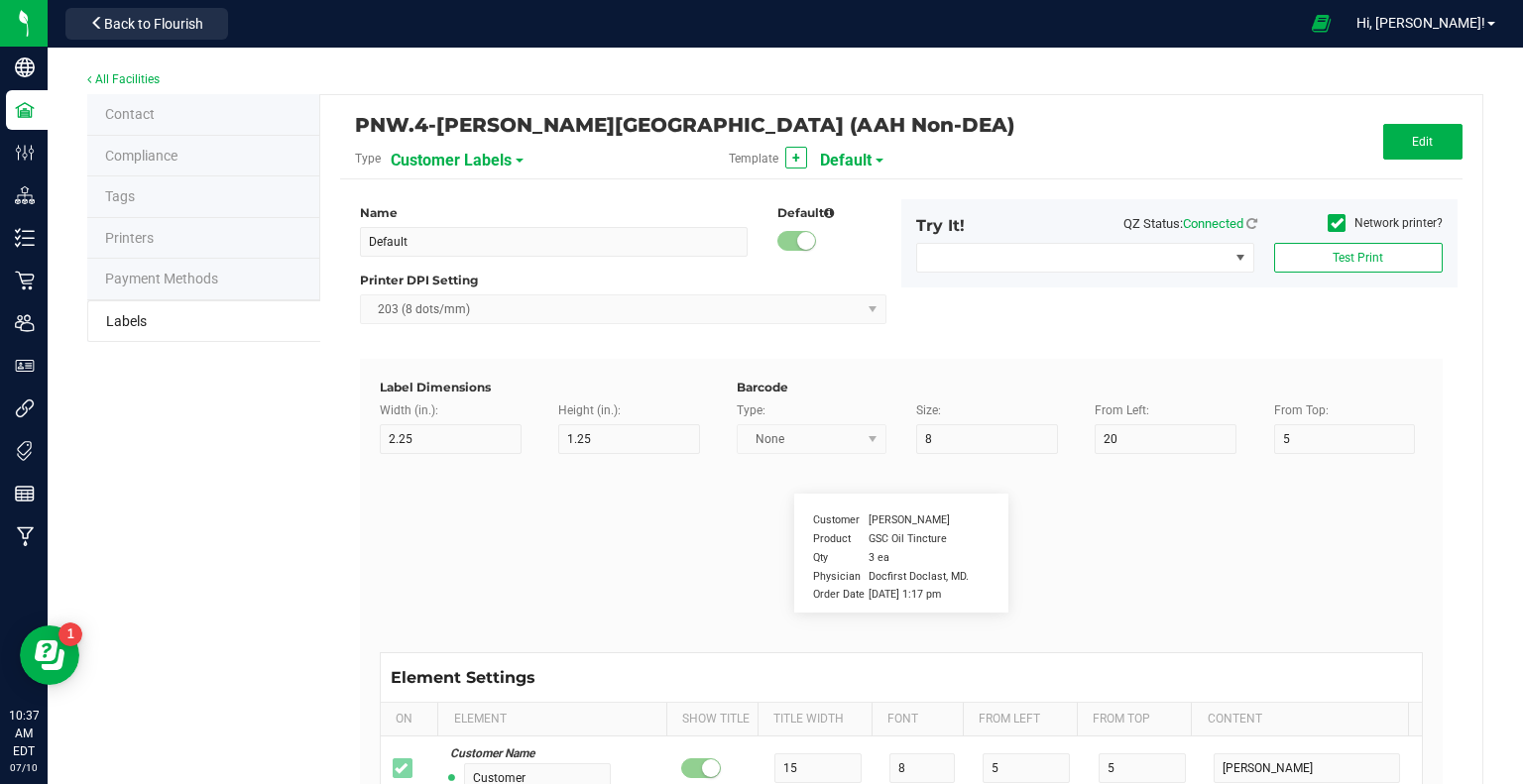 click on "Default" at bounding box center [846, 161] 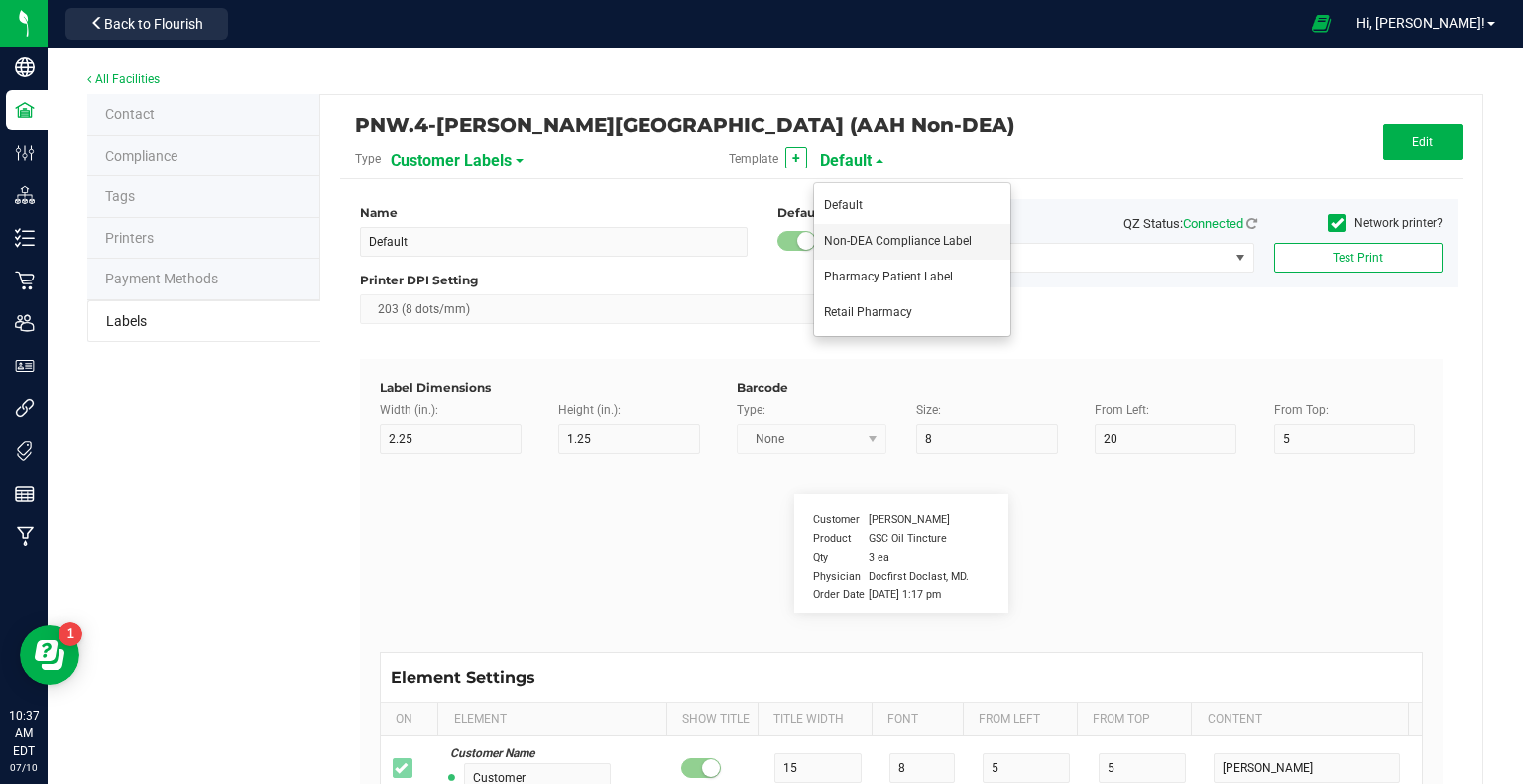 click on "Non-DEA Compliance Label" at bounding box center (897, 241) 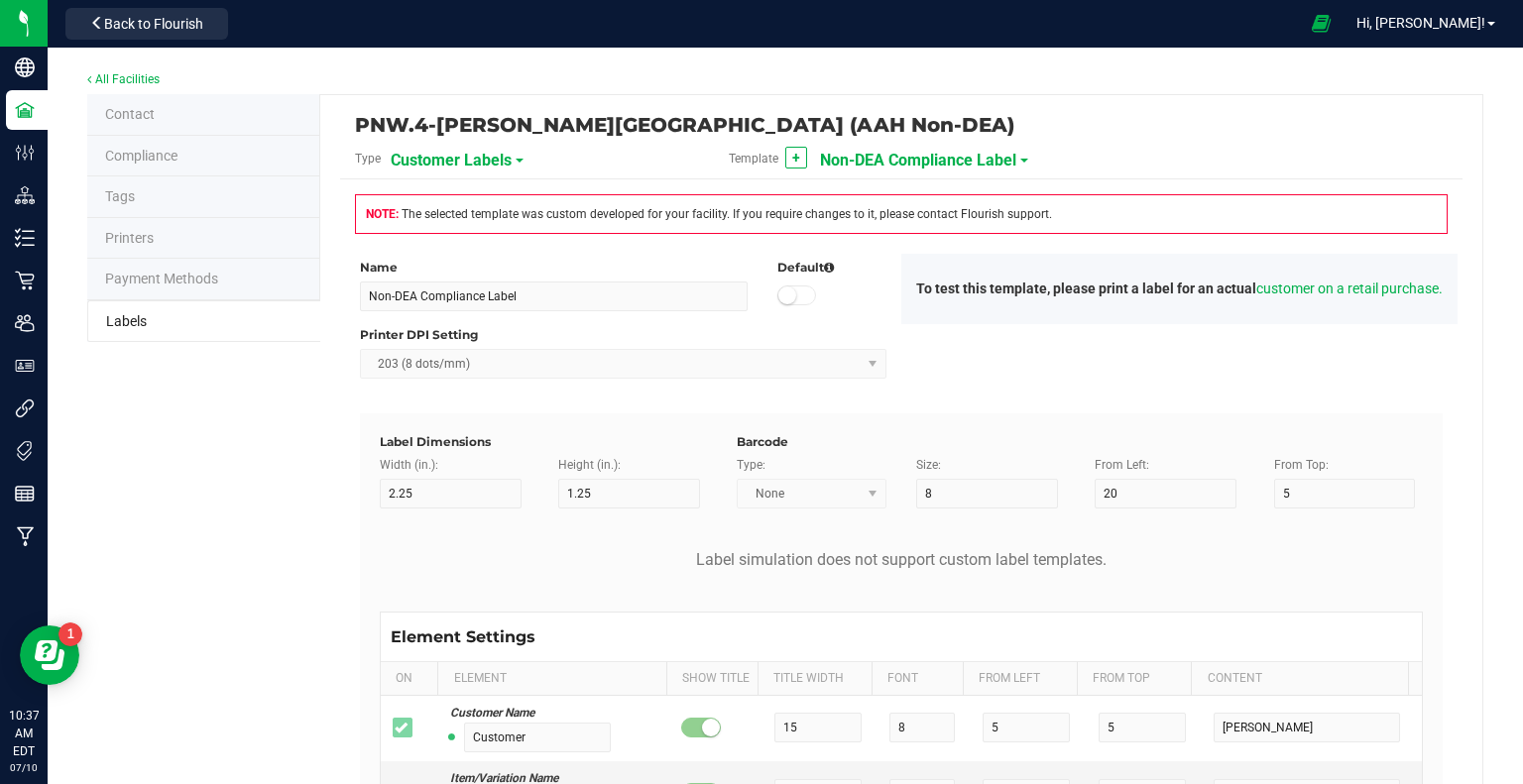 click on "Non-DEA Compliance Label" at bounding box center [918, 161] 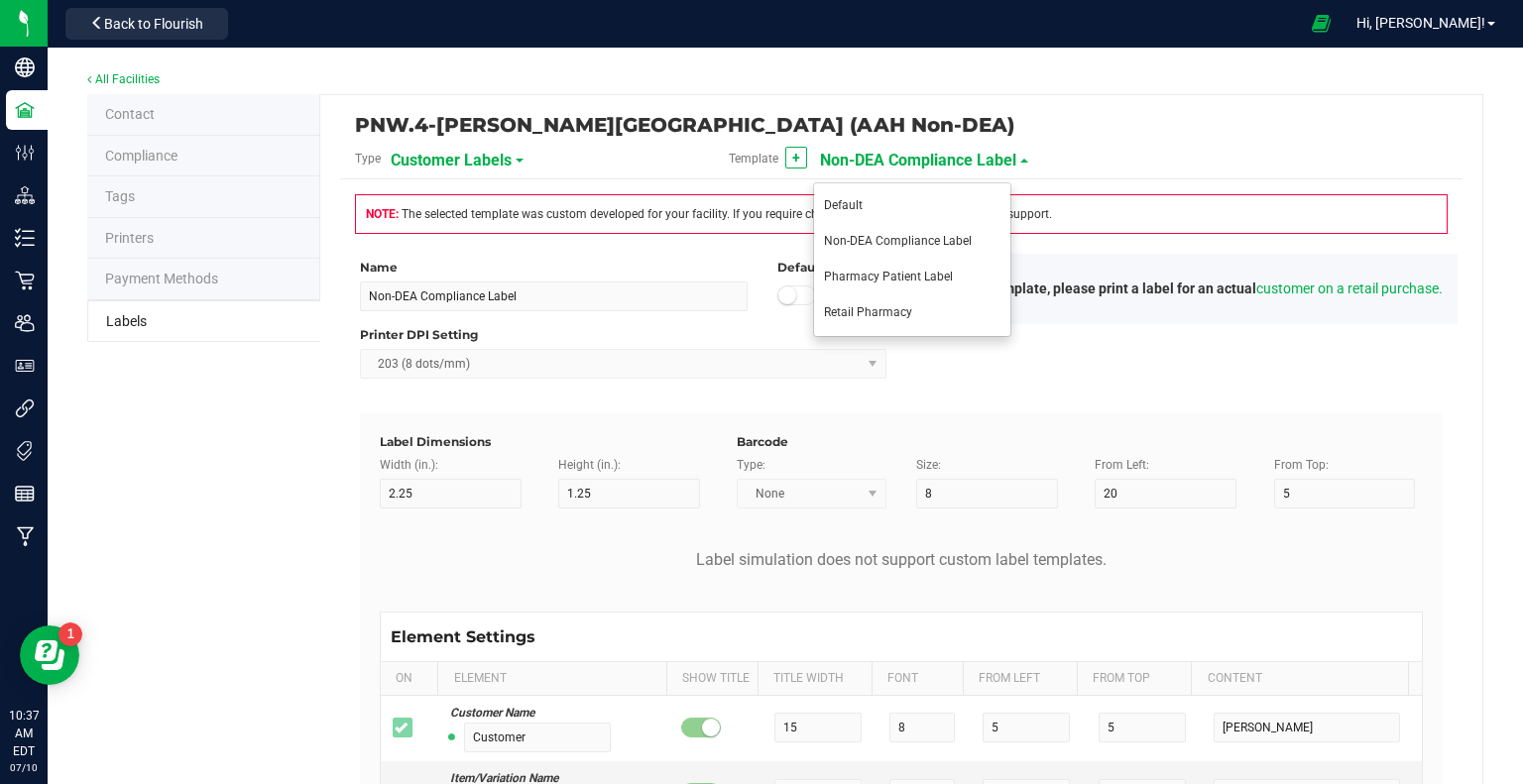 click on "Non-DEA Compliance Label" at bounding box center (918, 161) 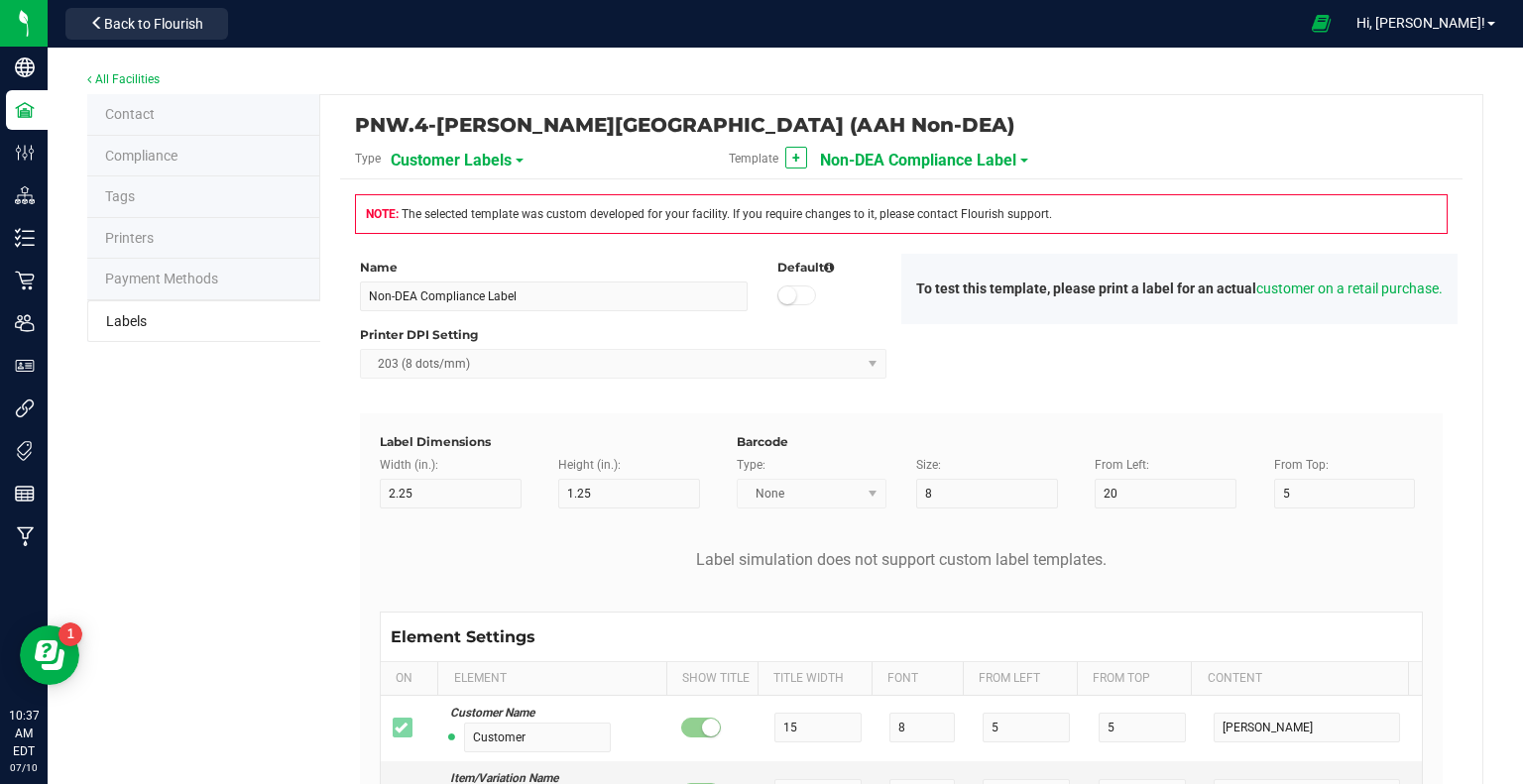 click on "Non-DEA Compliance Label" at bounding box center [918, 161] 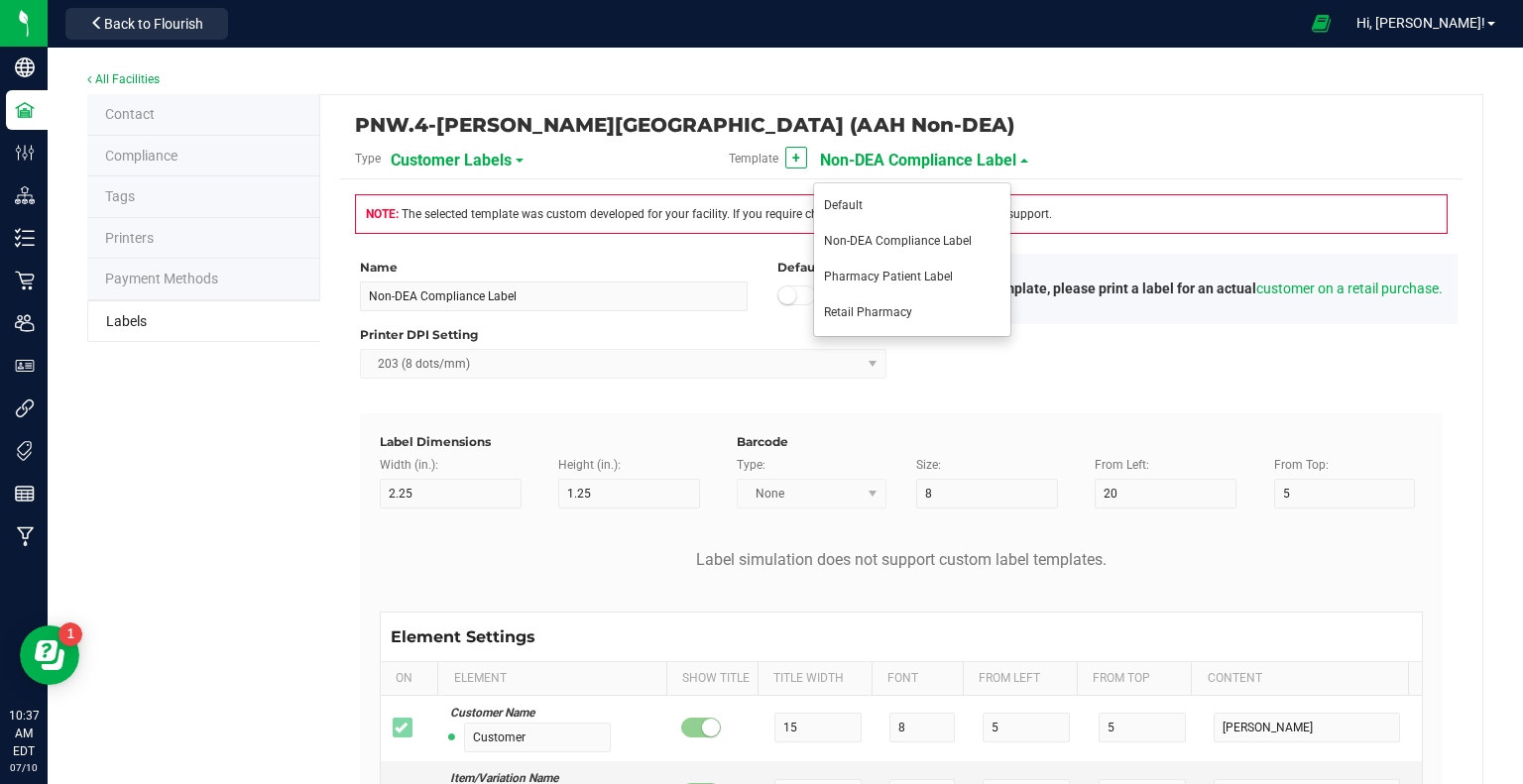 click on "Customer Labels" at bounding box center [451, 161] 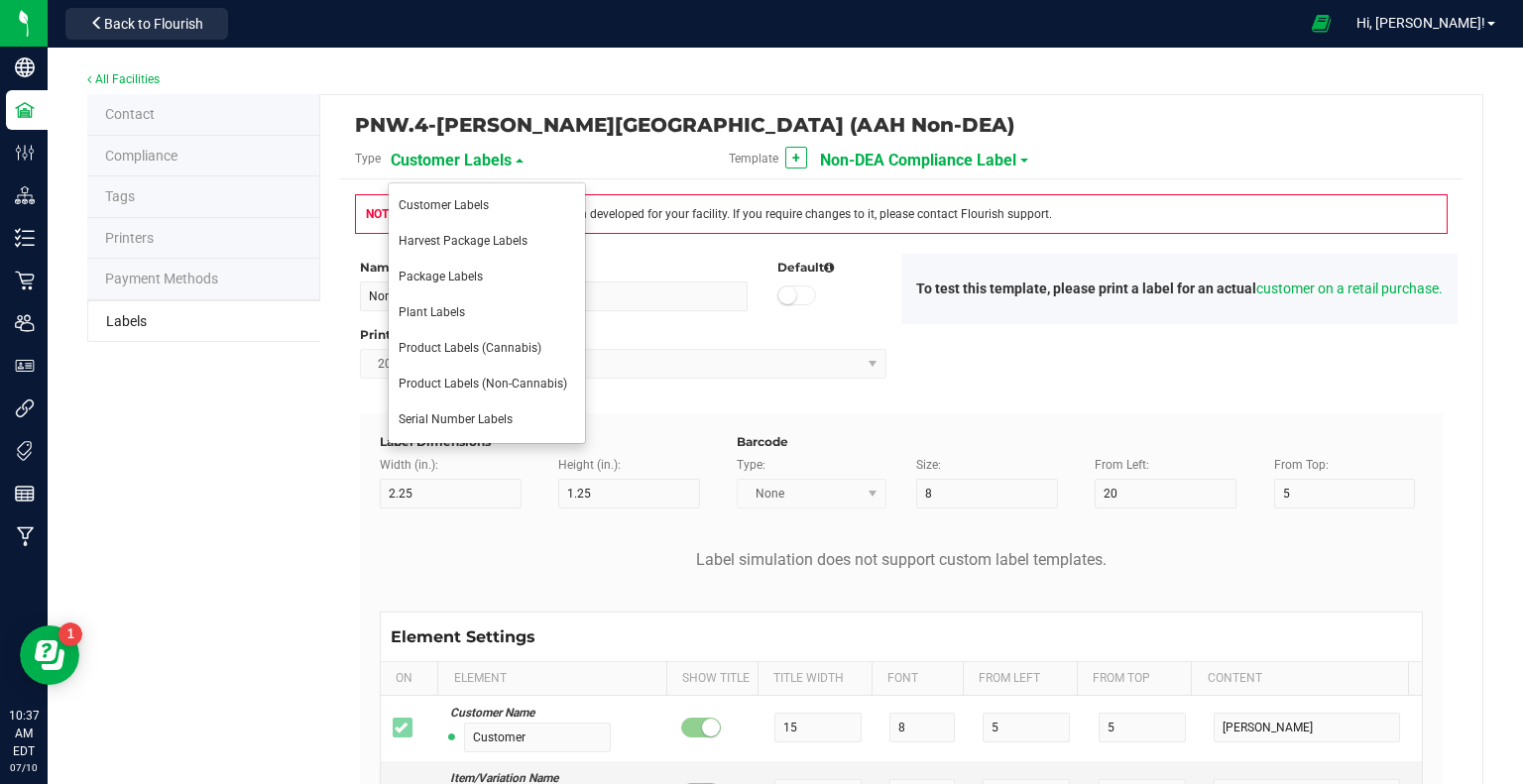 click on "Non-DEA Compliance Label" at bounding box center [918, 161] 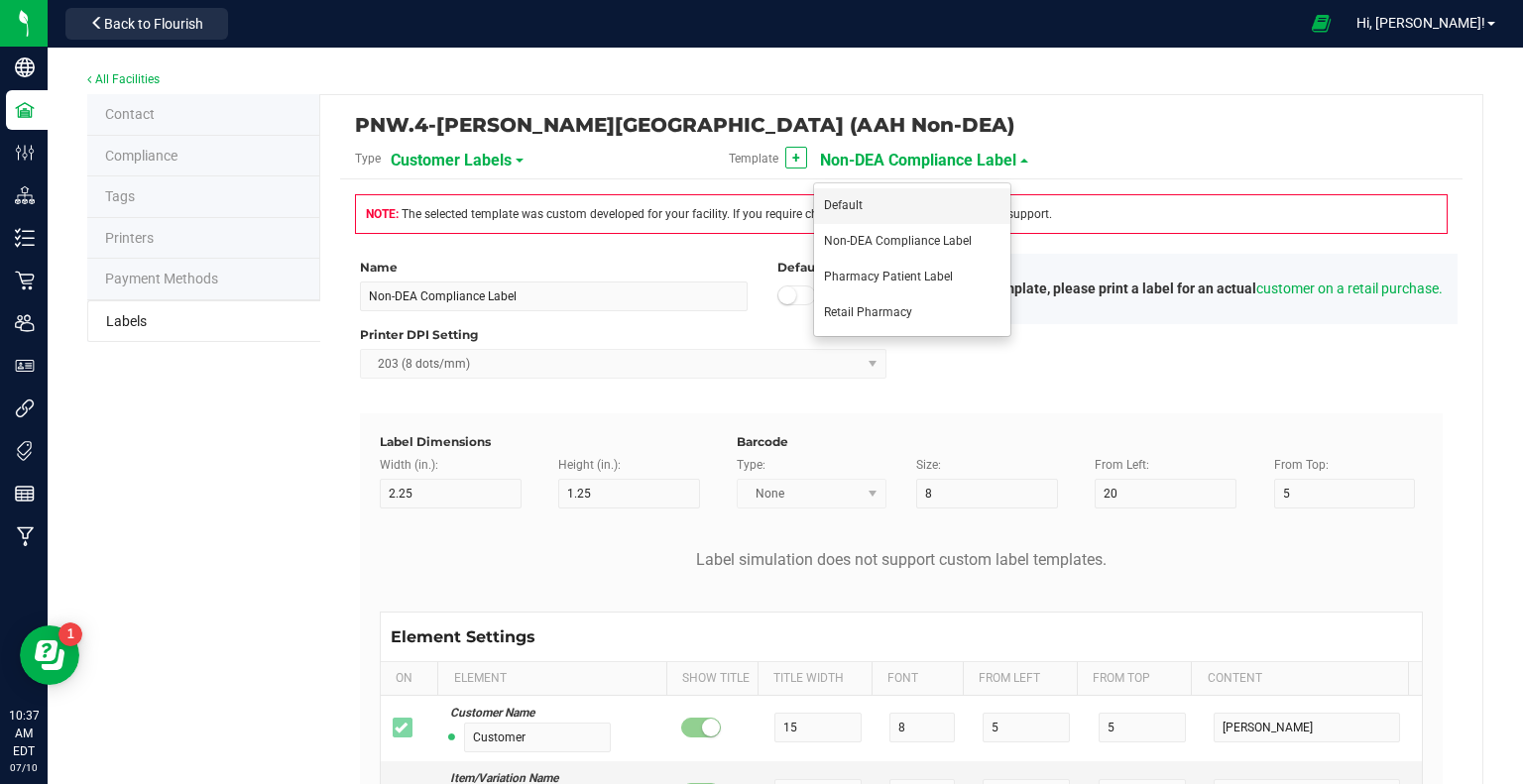 click on "Default" at bounding box center [912, 206] 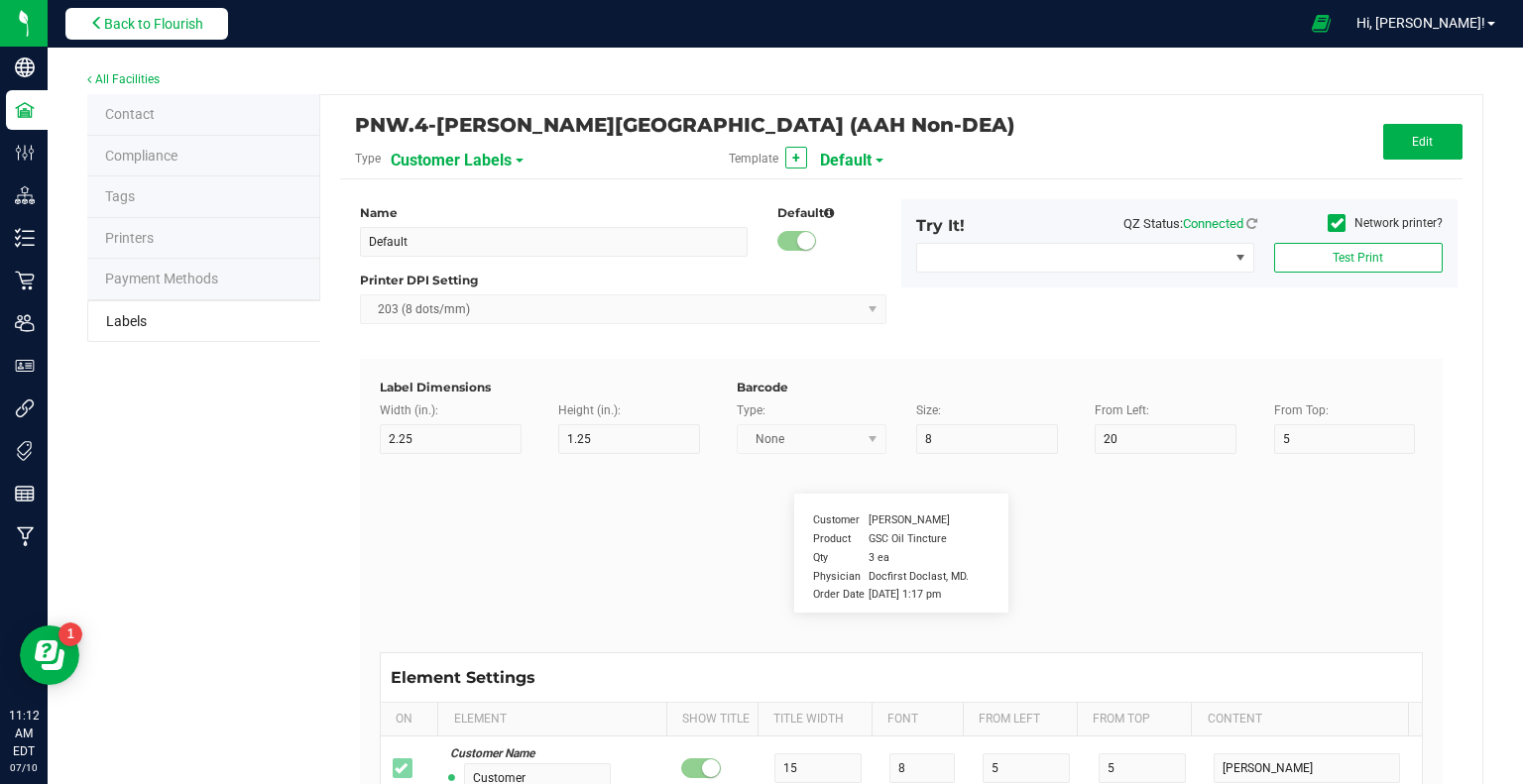 click on "Back to Flourish" at bounding box center [154, 24] 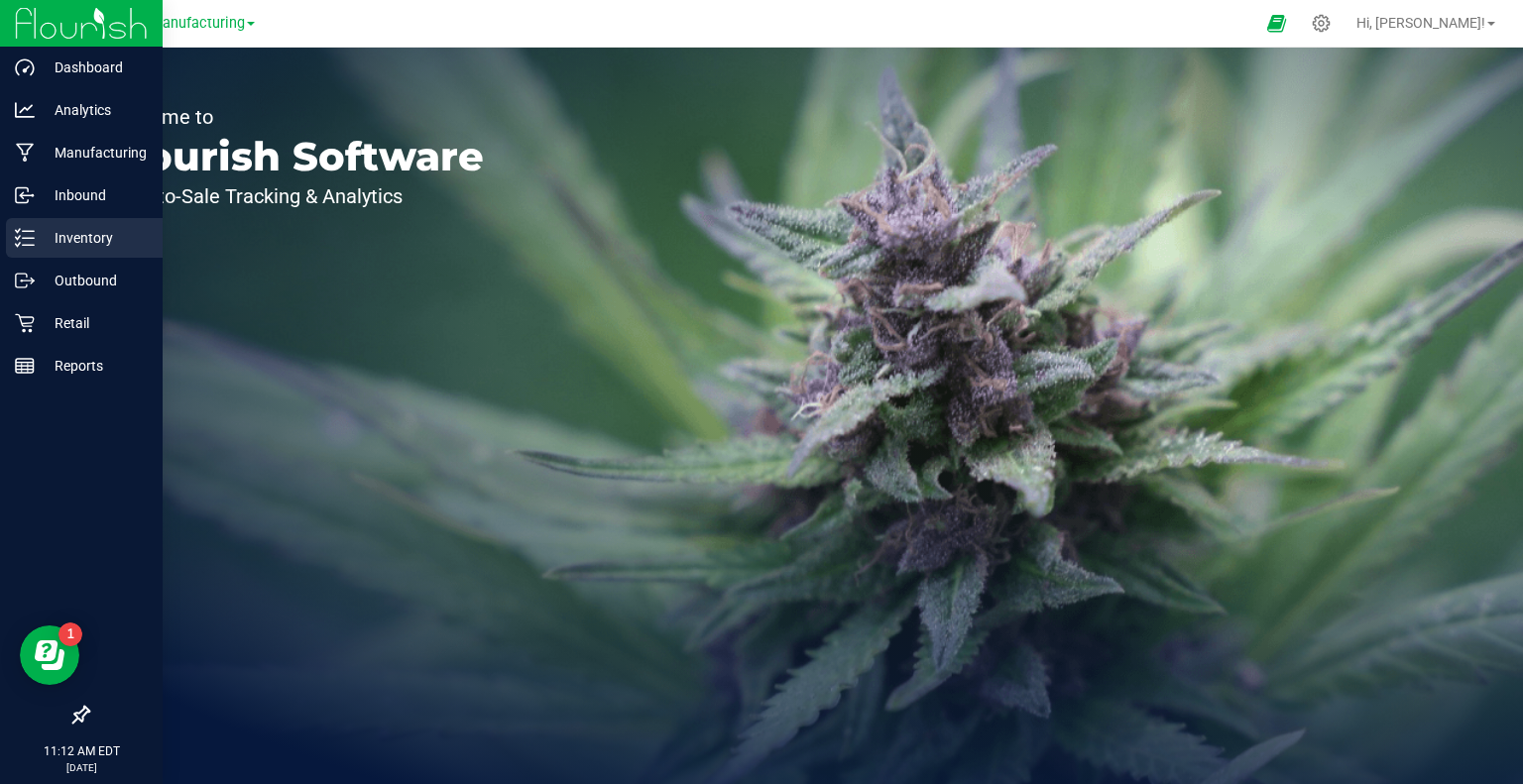 click on "Inventory" at bounding box center (94, 238) 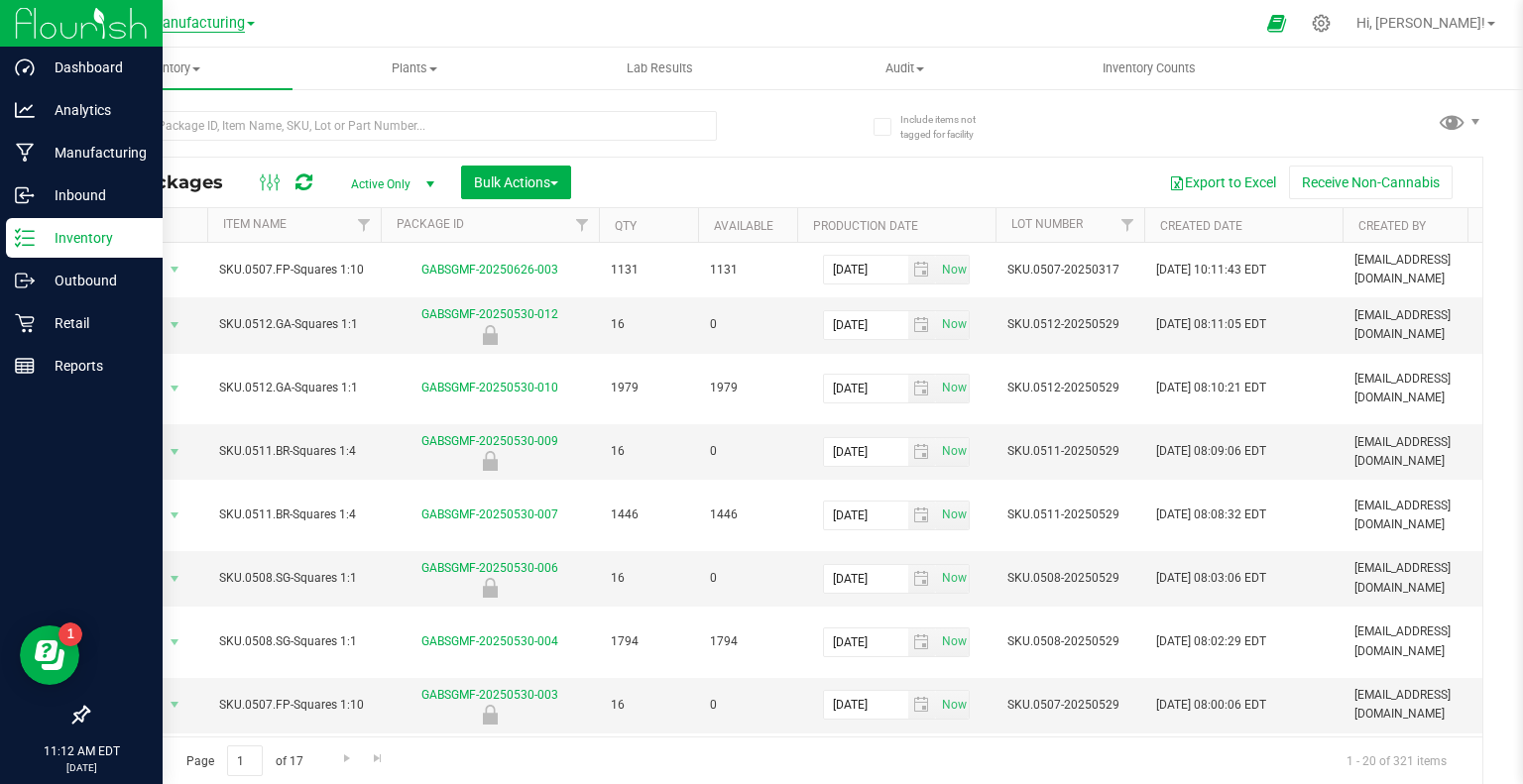 click on "Manufacturing" at bounding box center (197, 24) 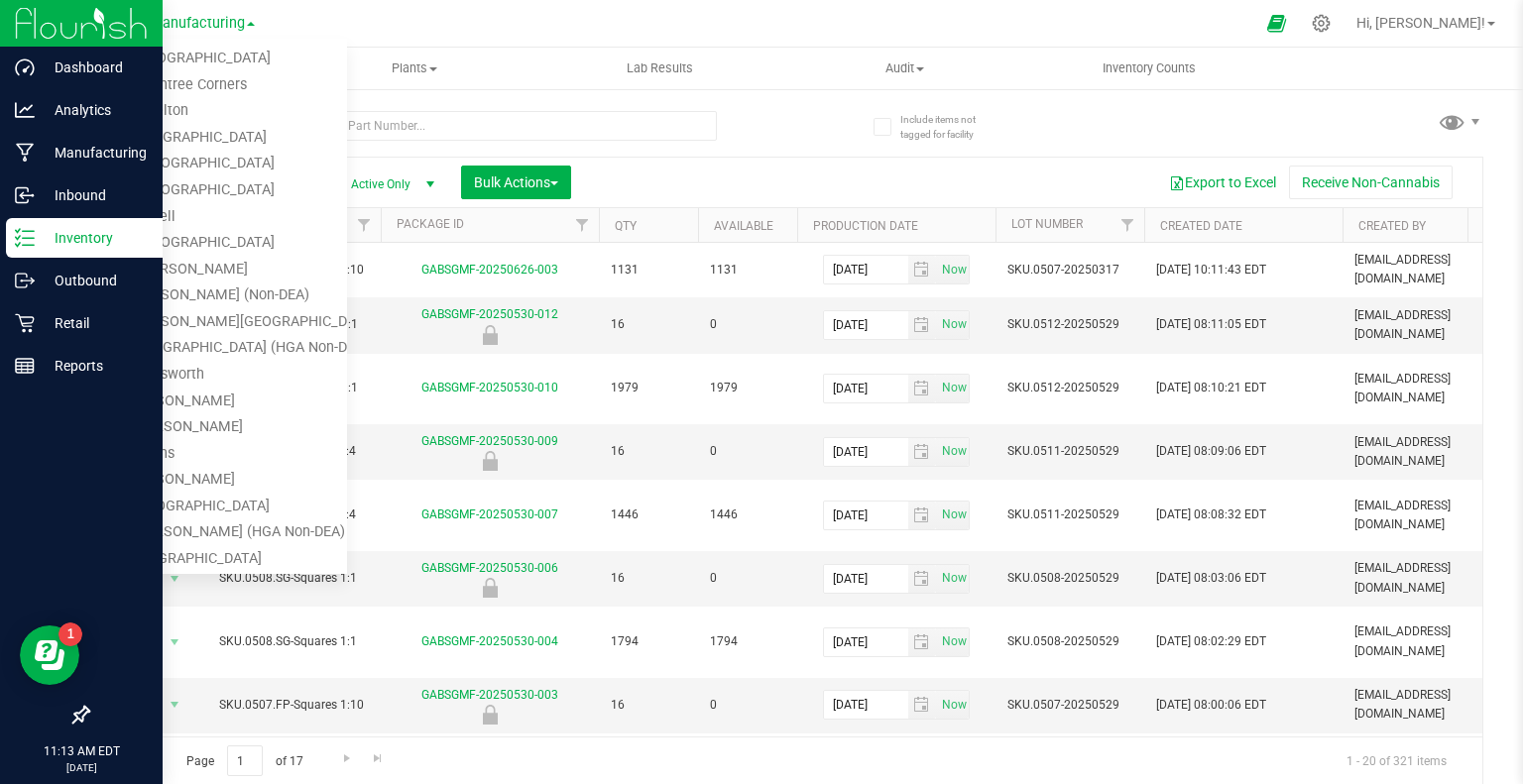 scroll, scrollTop: 0, scrollLeft: 0, axis: both 